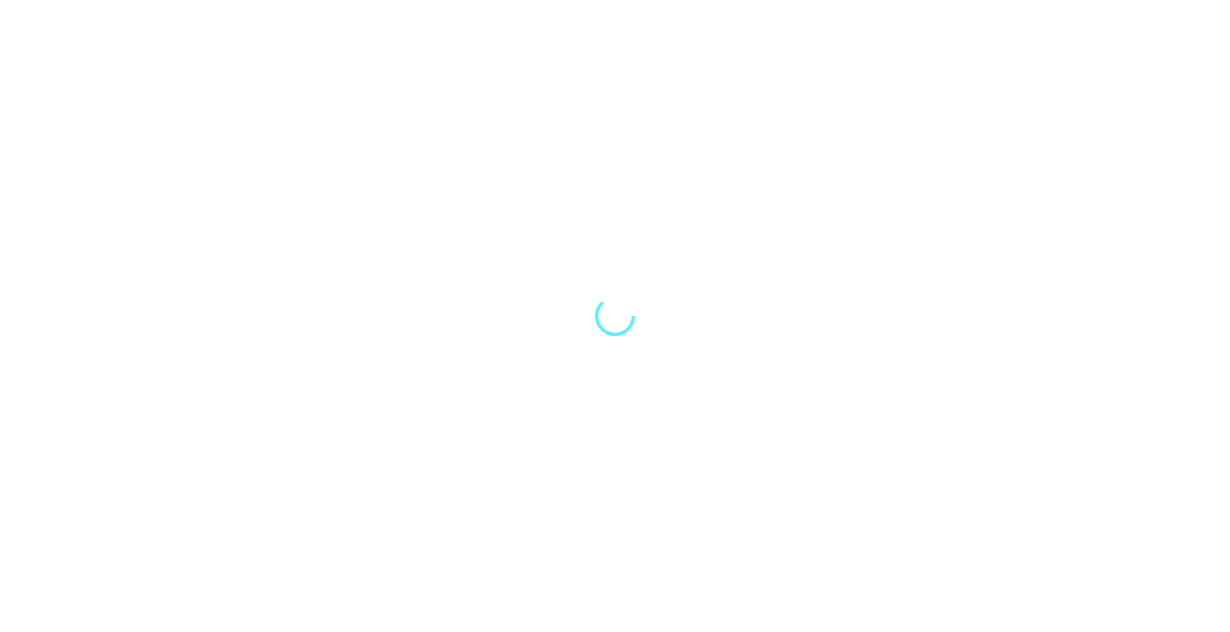 scroll, scrollTop: 0, scrollLeft: 0, axis: both 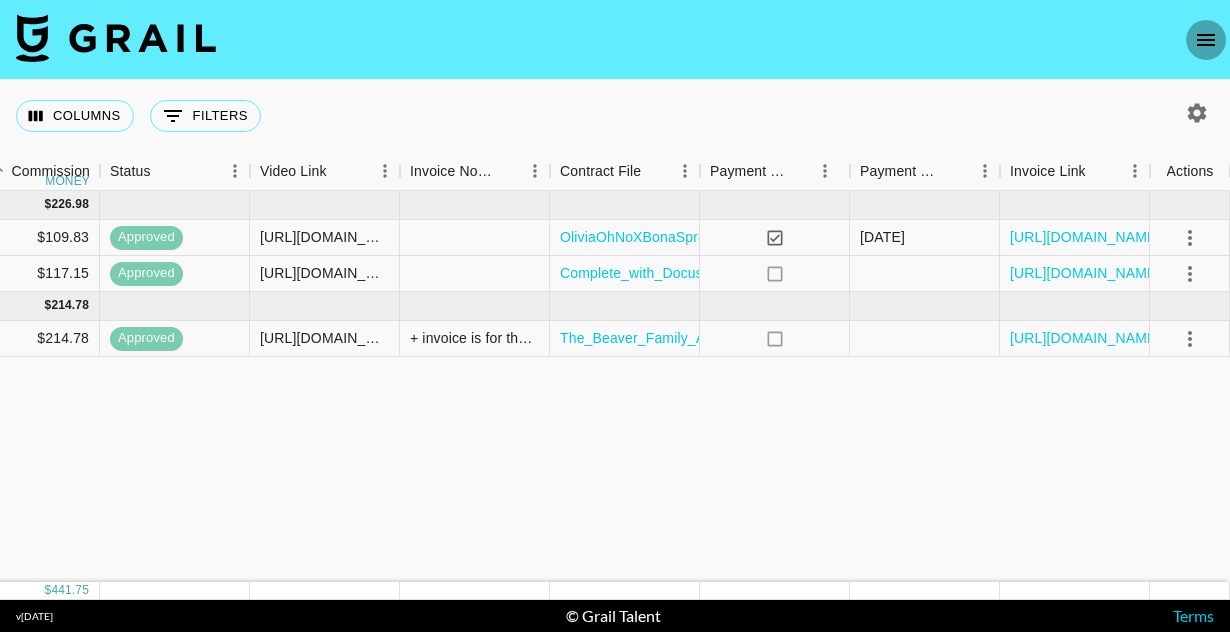 click 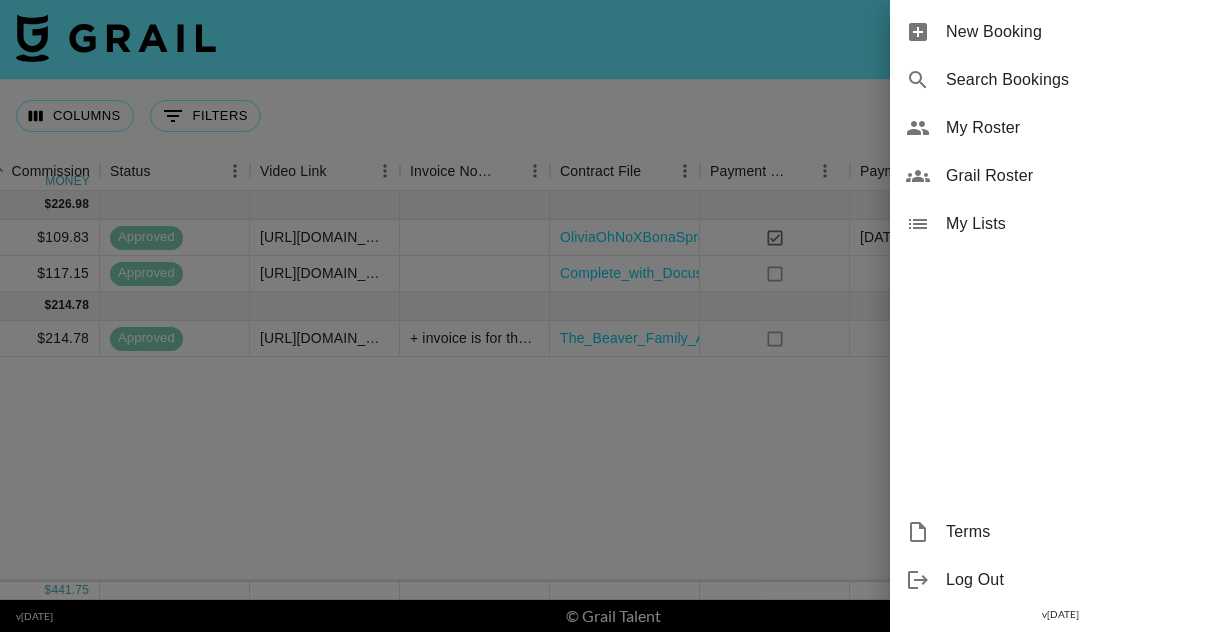 click on "My Roster" at bounding box center [1080, 128] 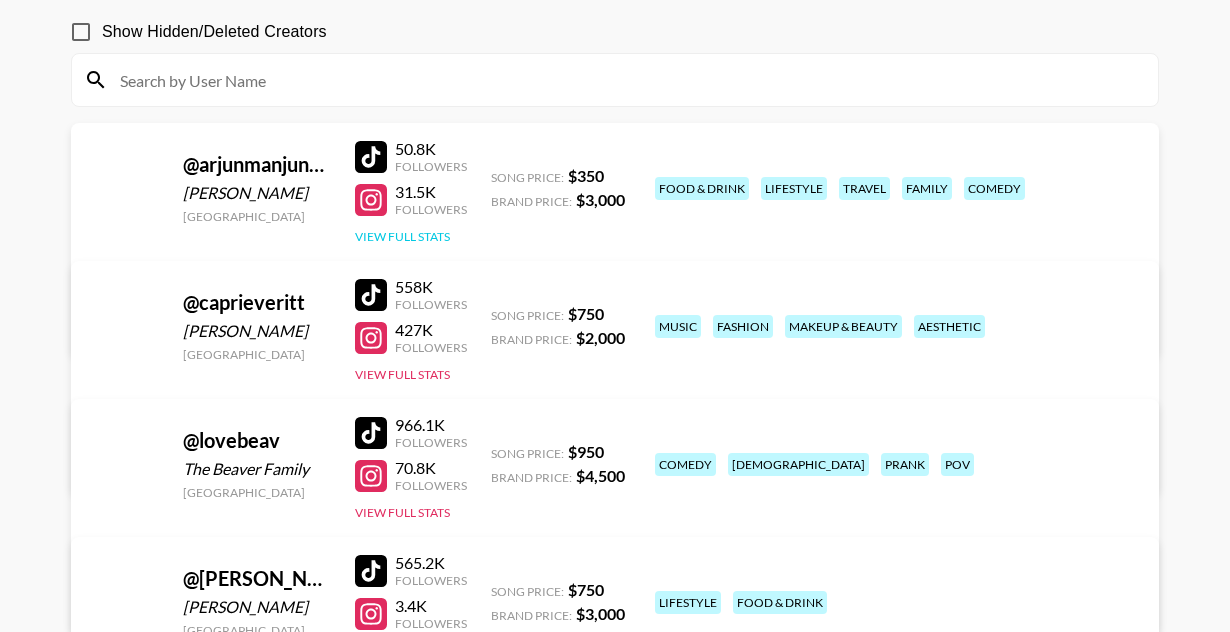 scroll, scrollTop: 180, scrollLeft: 0, axis: vertical 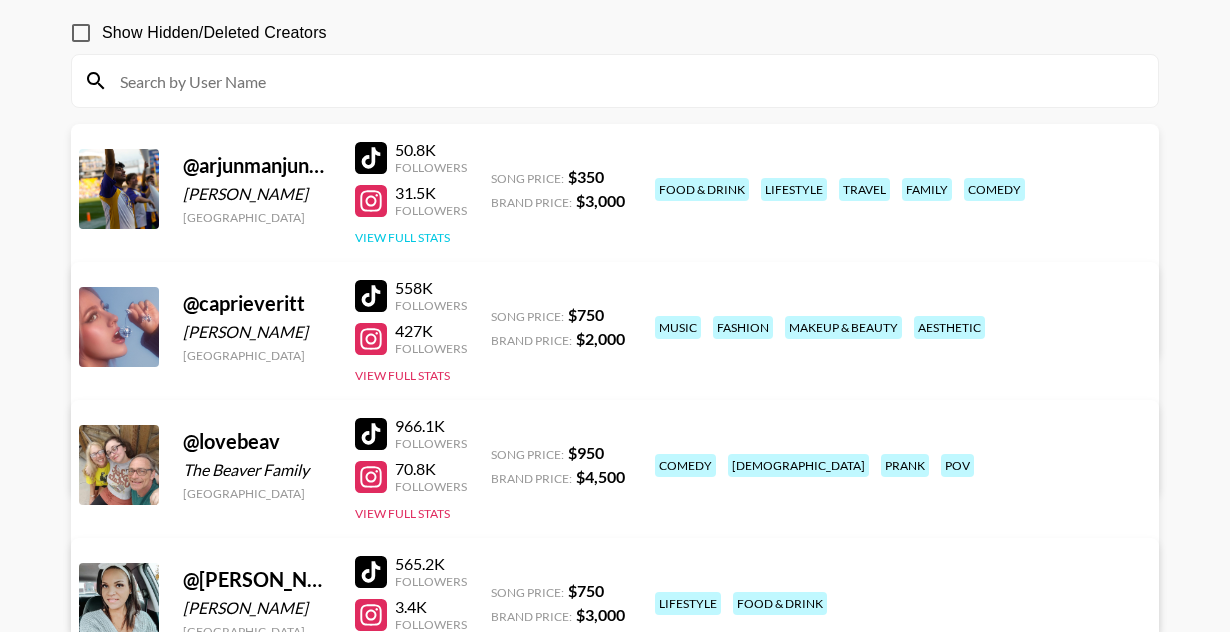 click on "View Full Stats" at bounding box center (402, 237) 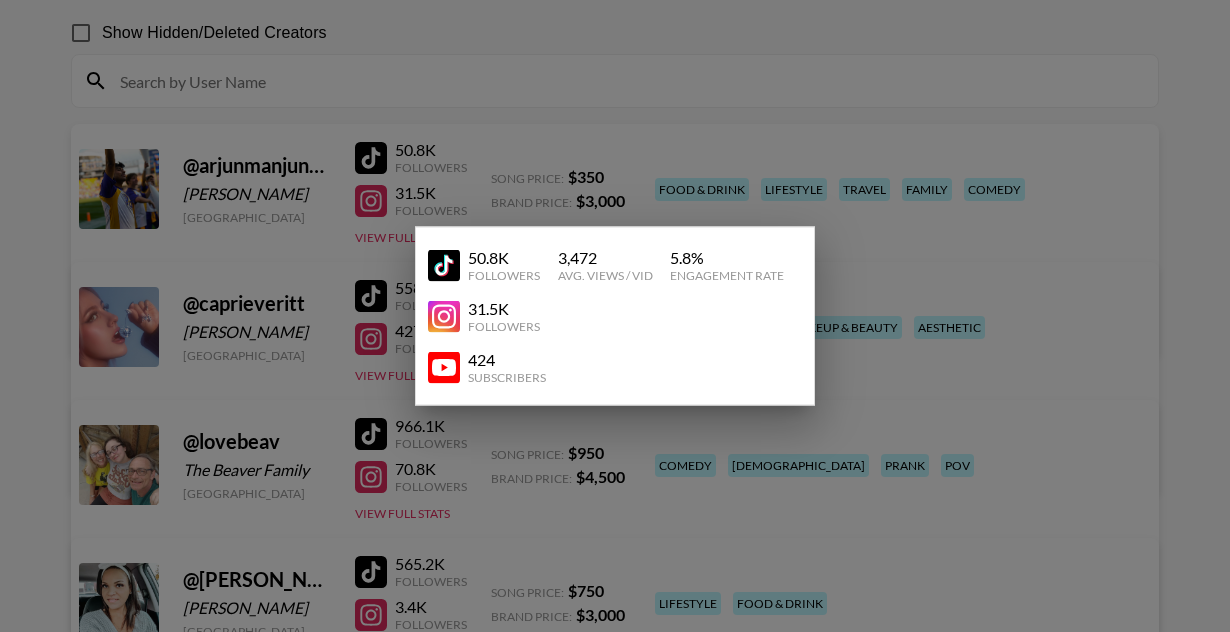click at bounding box center [615, 316] 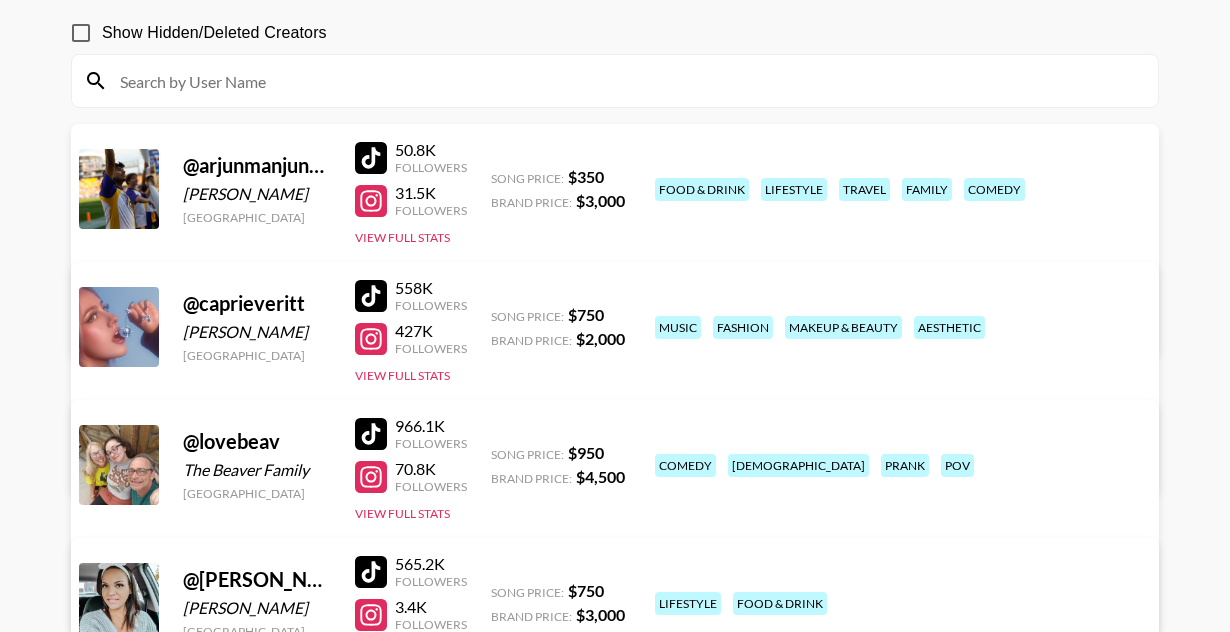 click on "View/Edit Details" at bounding box center [302, 323] 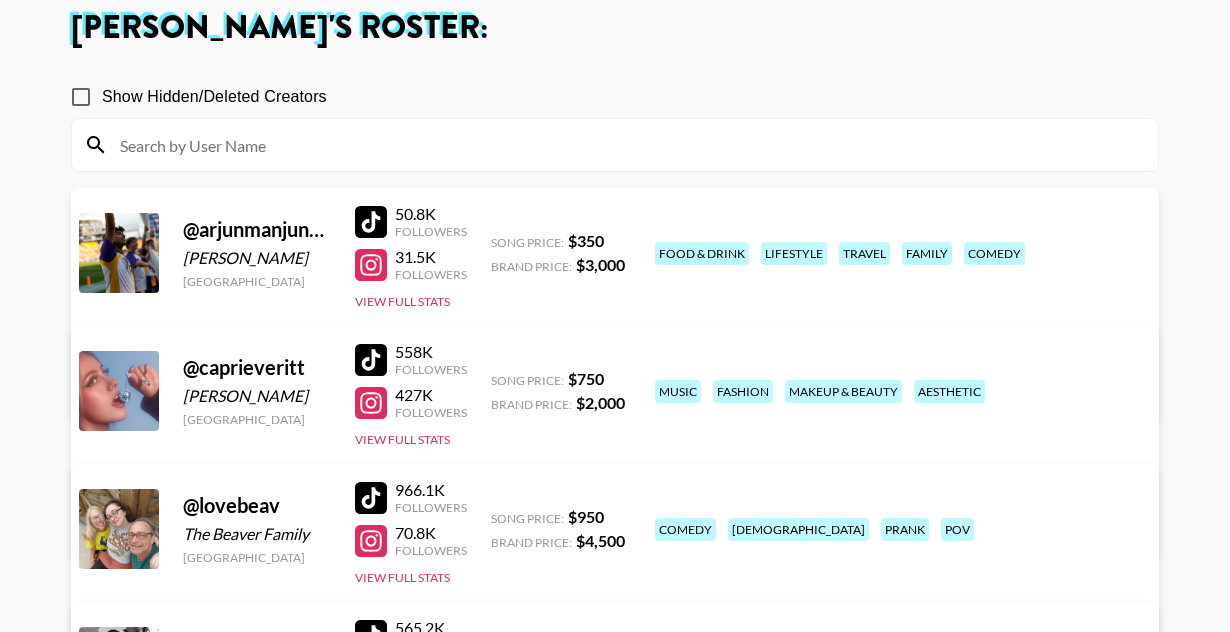 scroll, scrollTop: 0, scrollLeft: 0, axis: both 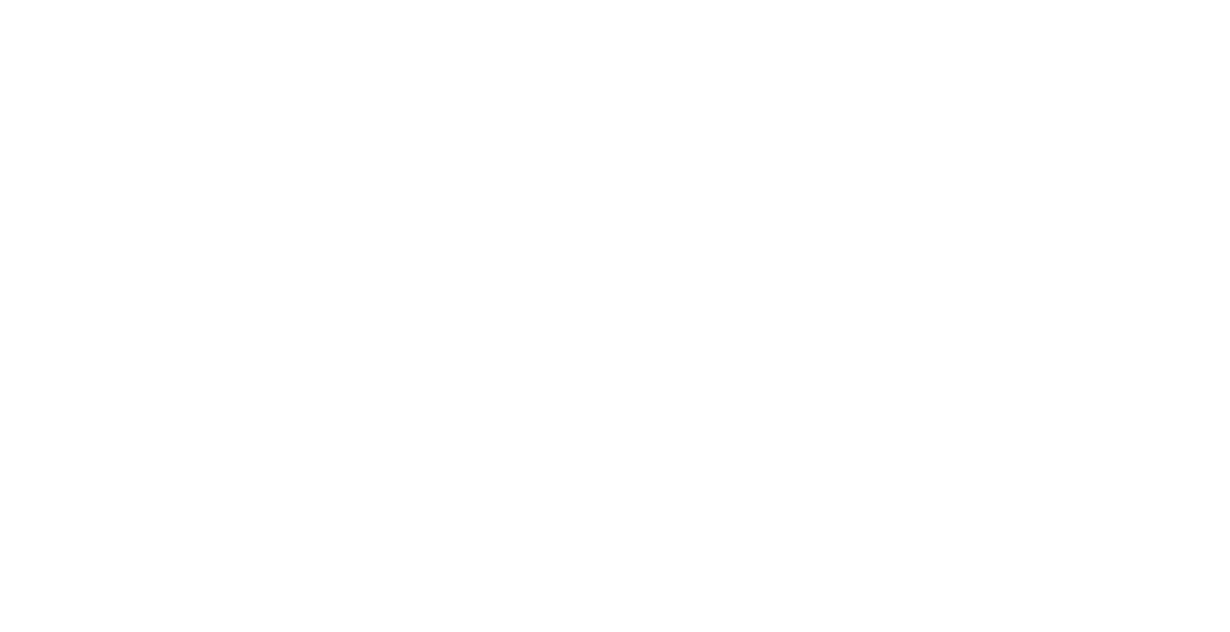 select on "USD" 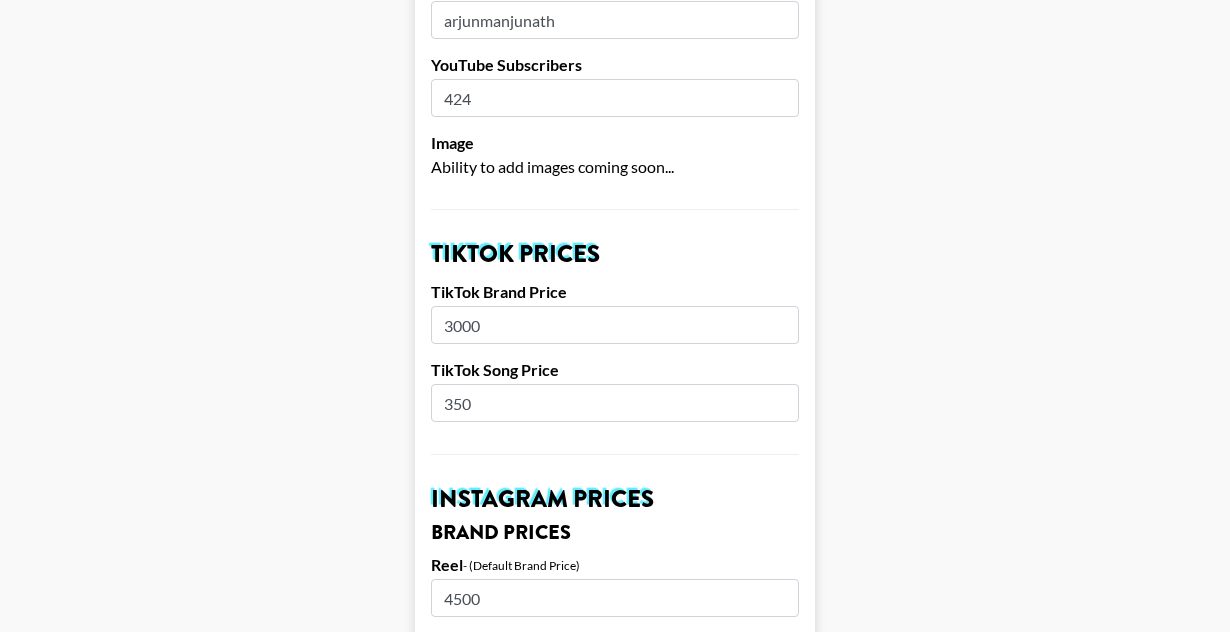 scroll, scrollTop: 758, scrollLeft: 0, axis: vertical 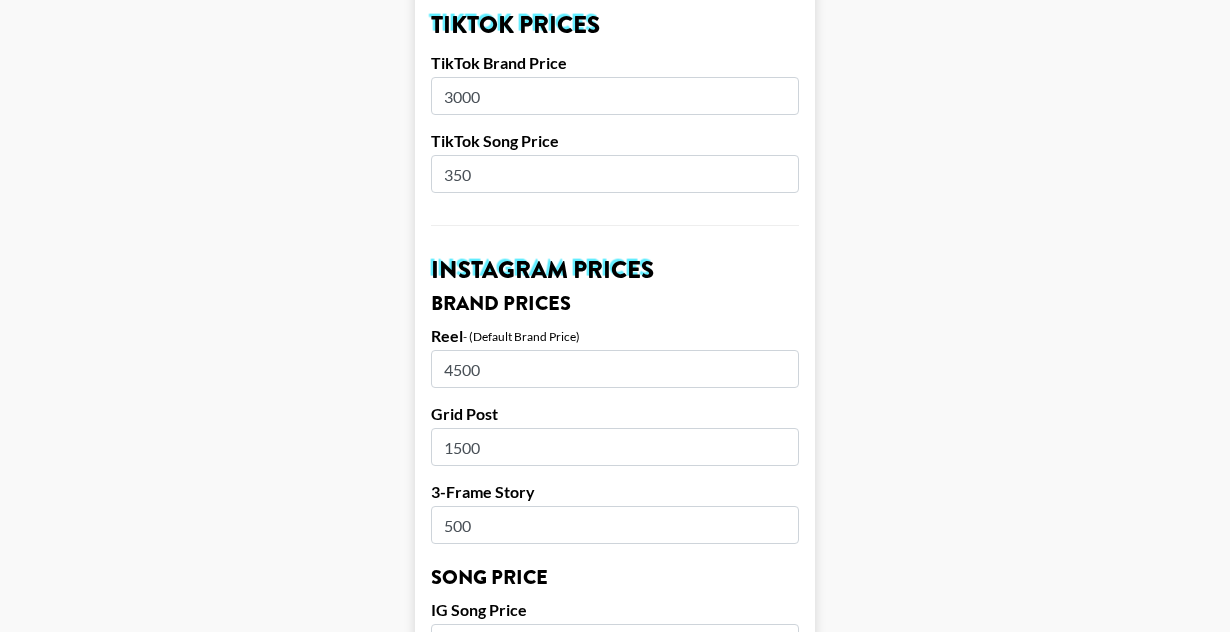 click on "350" at bounding box center (615, 174) 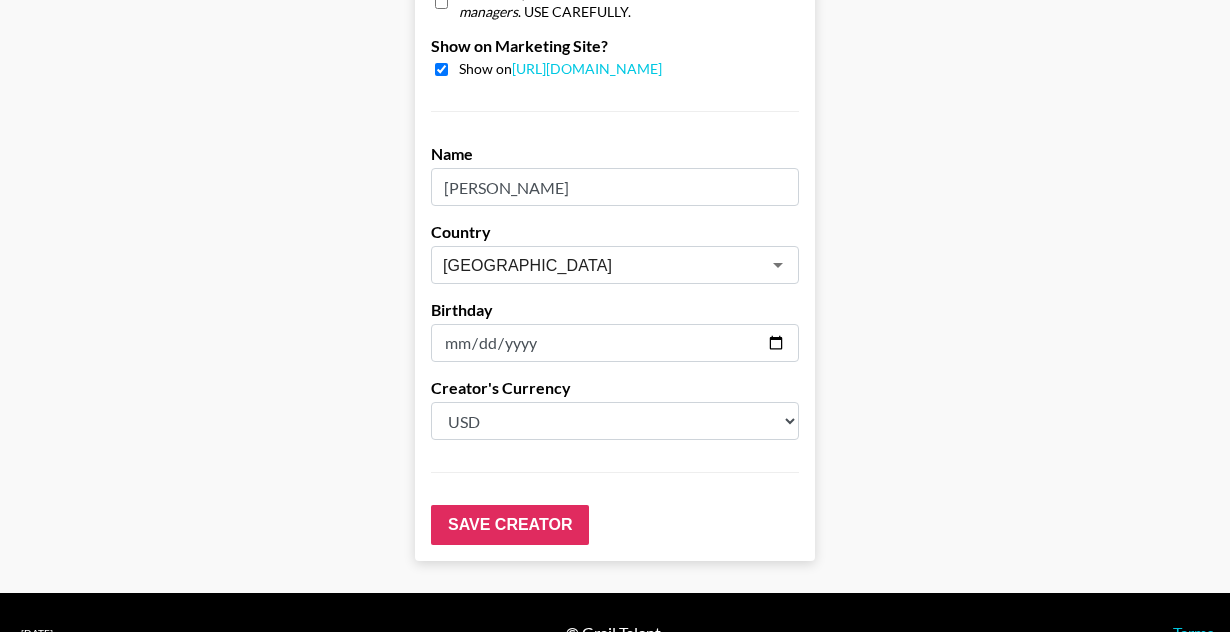 scroll, scrollTop: 2081, scrollLeft: 0, axis: vertical 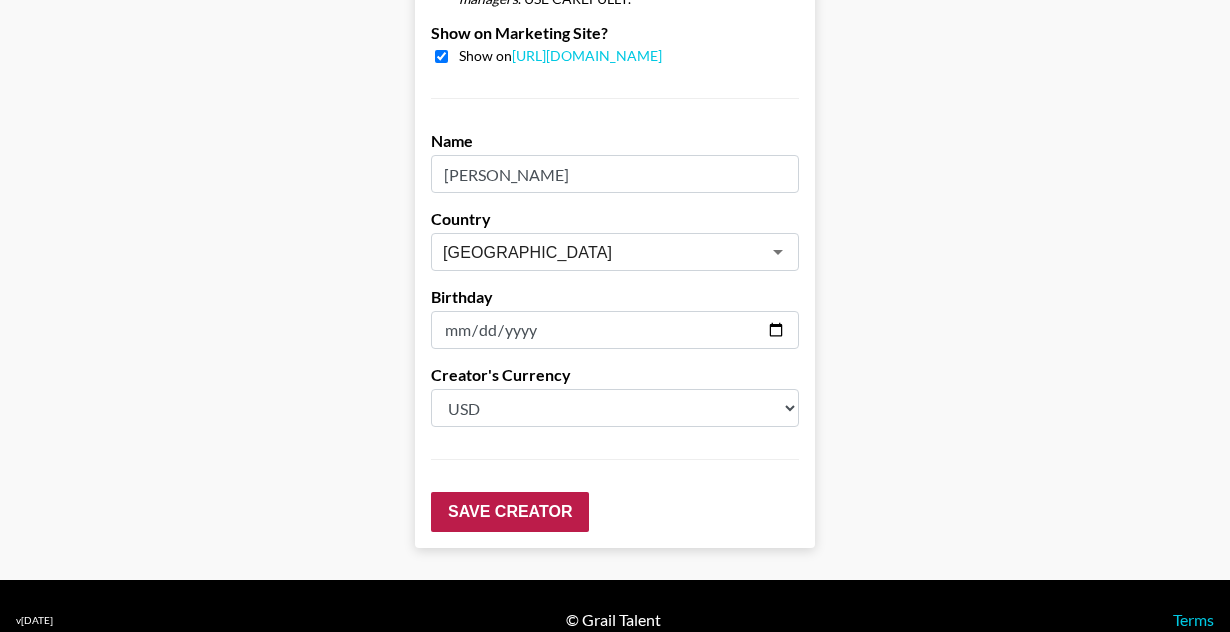 type on "450" 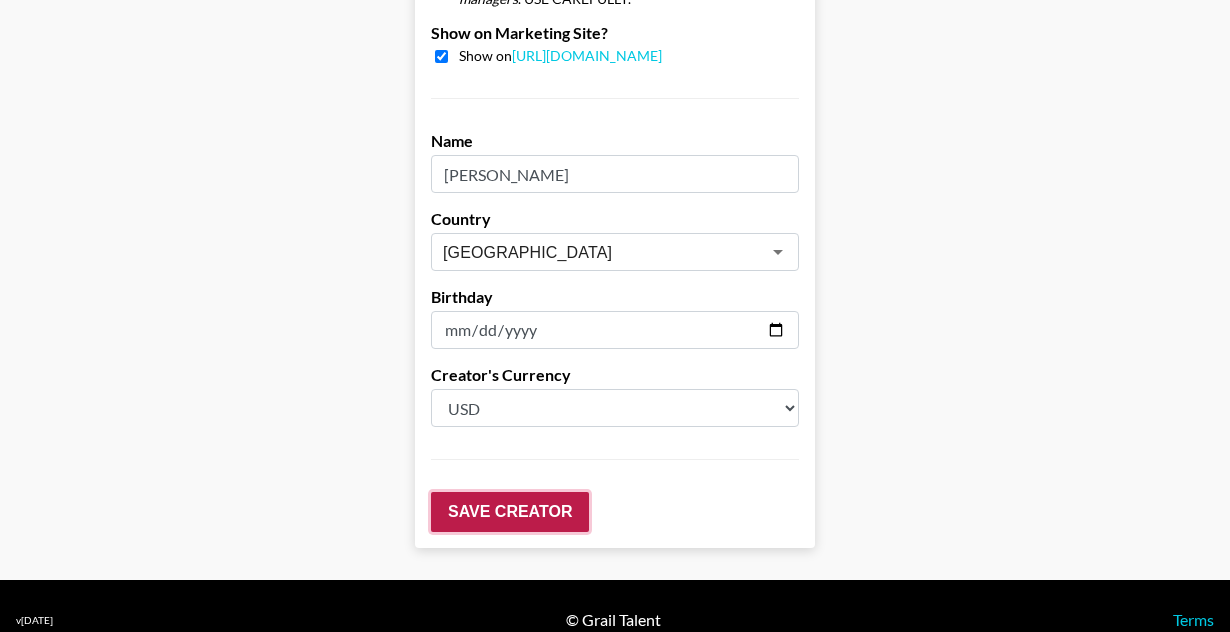 click on "Save Creator" at bounding box center (510, 512) 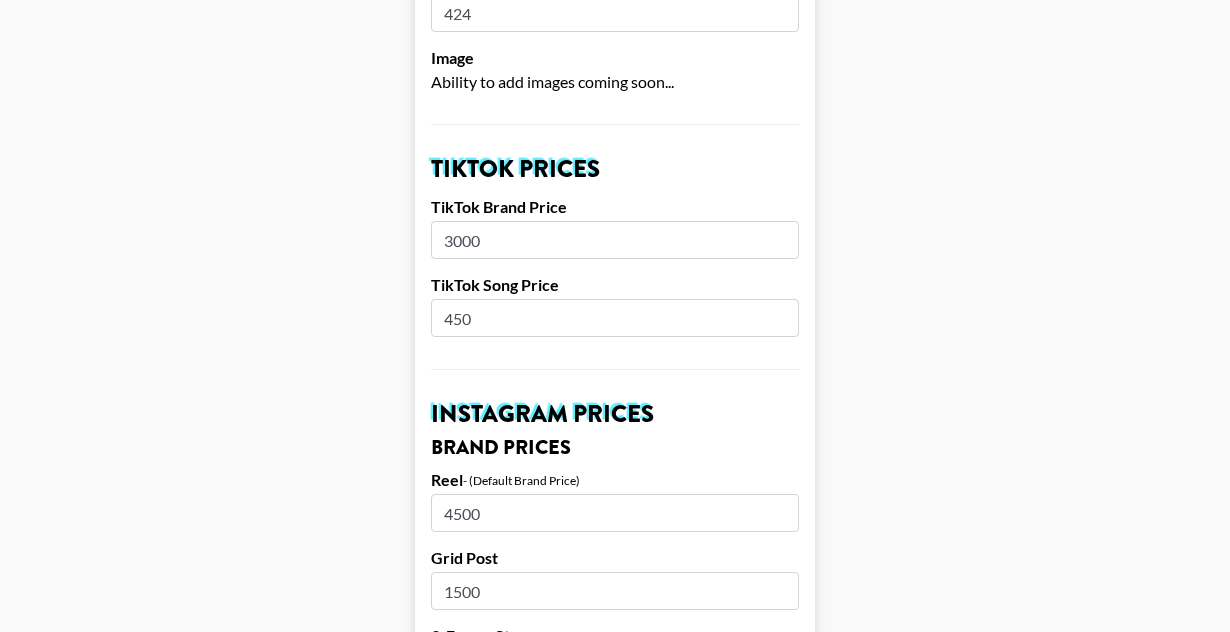 scroll, scrollTop: 681, scrollLeft: 0, axis: vertical 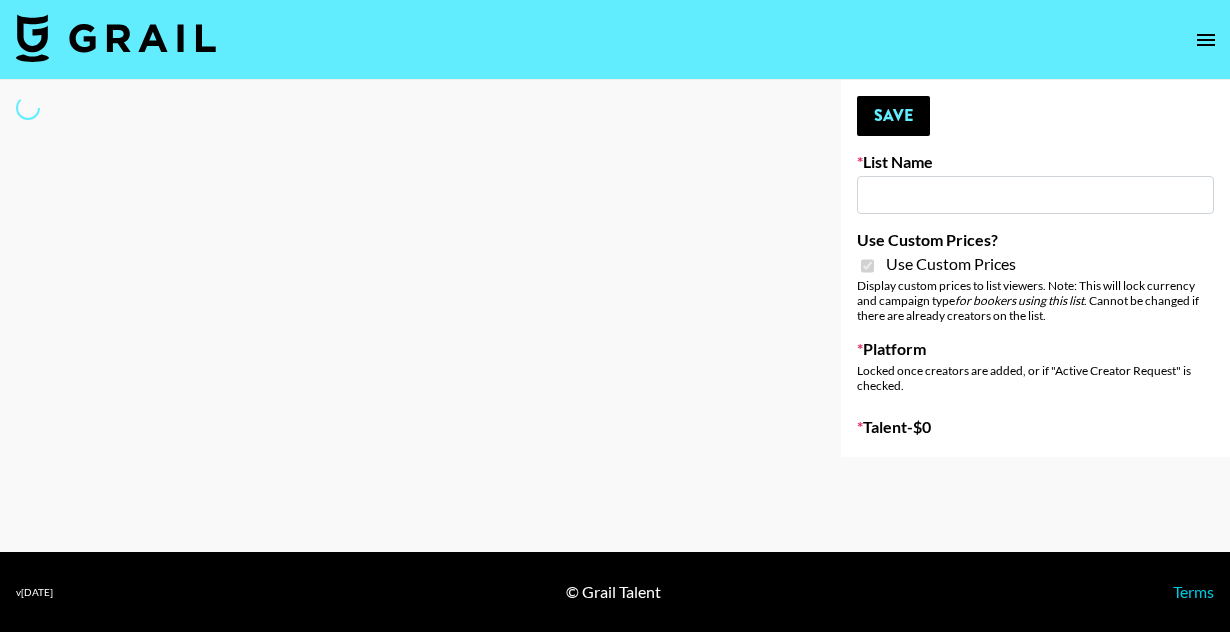 type on "Mbiota (24th July)" 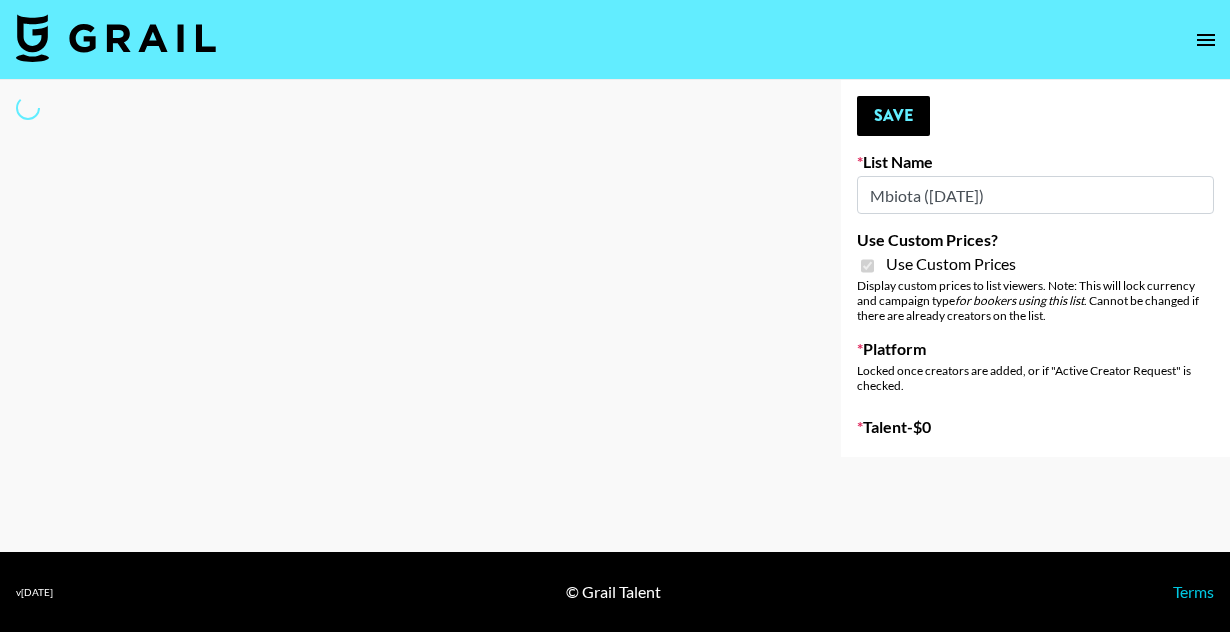 select on "Brand" 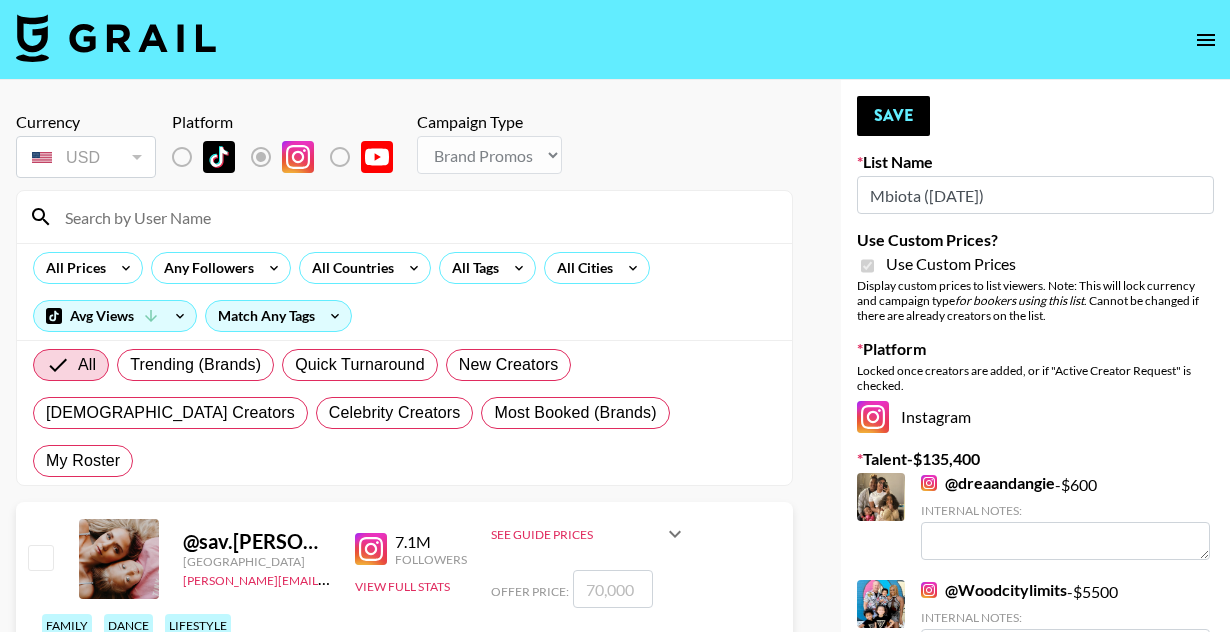 click at bounding box center (416, 217) 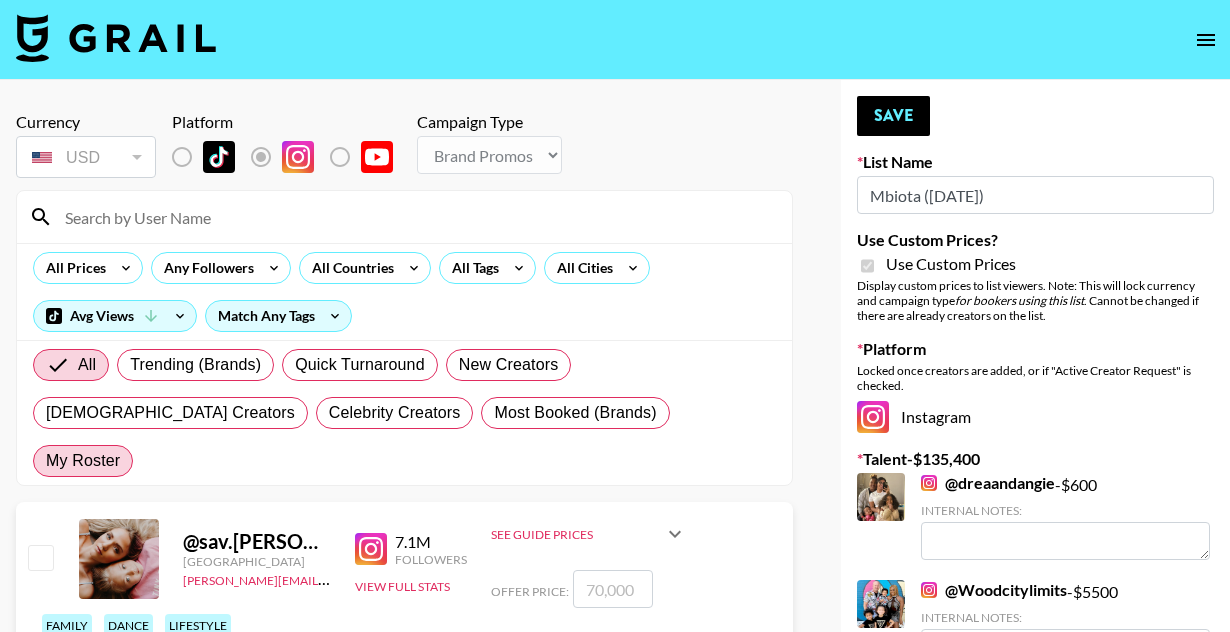 click on "My Roster" at bounding box center [83, 461] 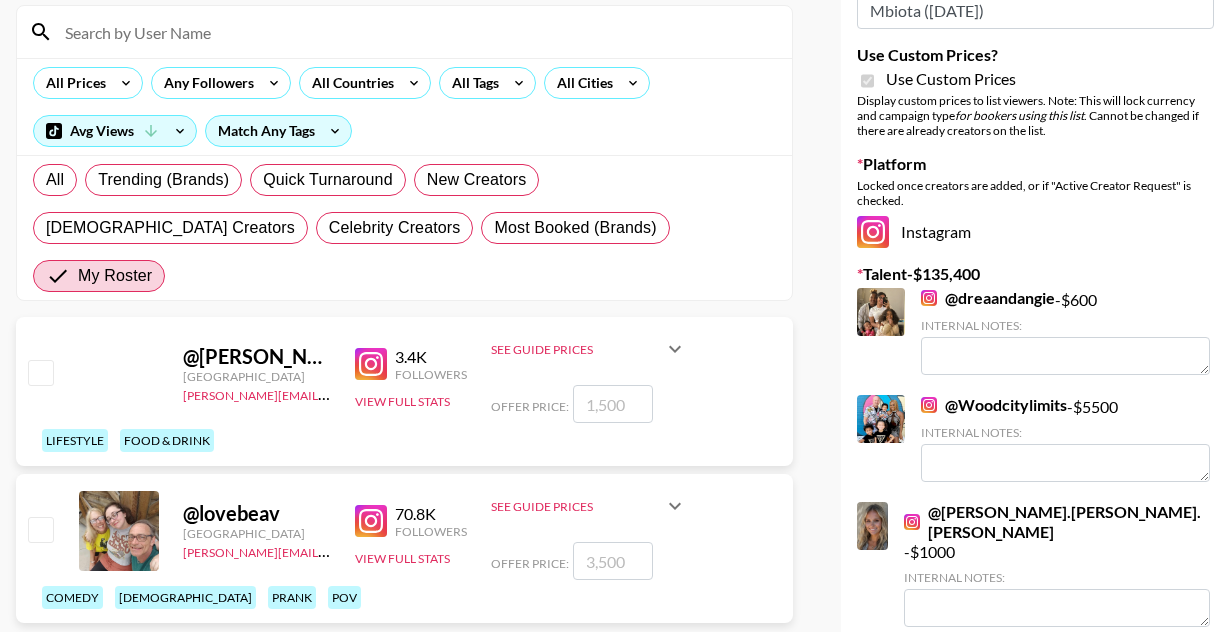 scroll, scrollTop: 184, scrollLeft: 0, axis: vertical 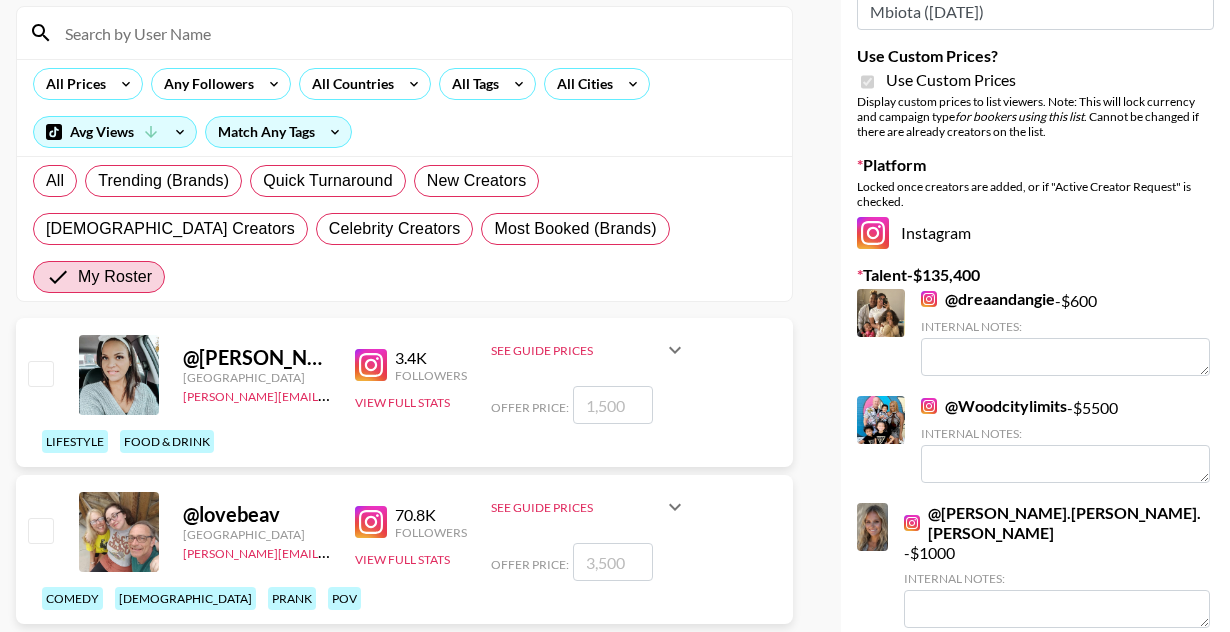 click at bounding box center [40, 373] 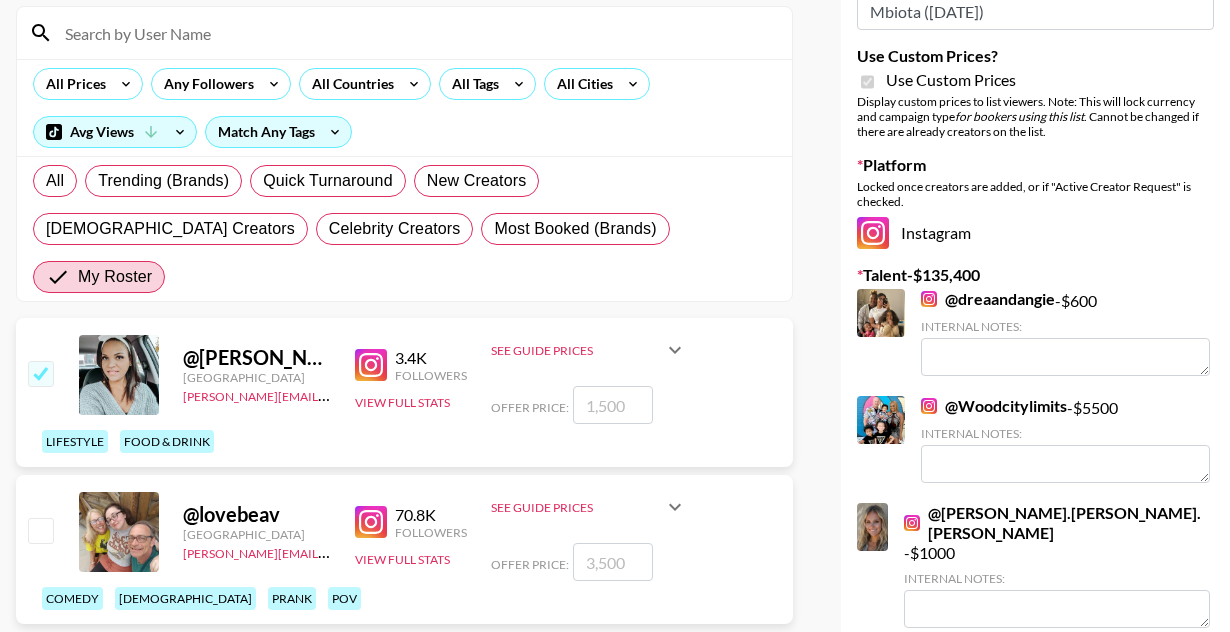 checkbox on "true" 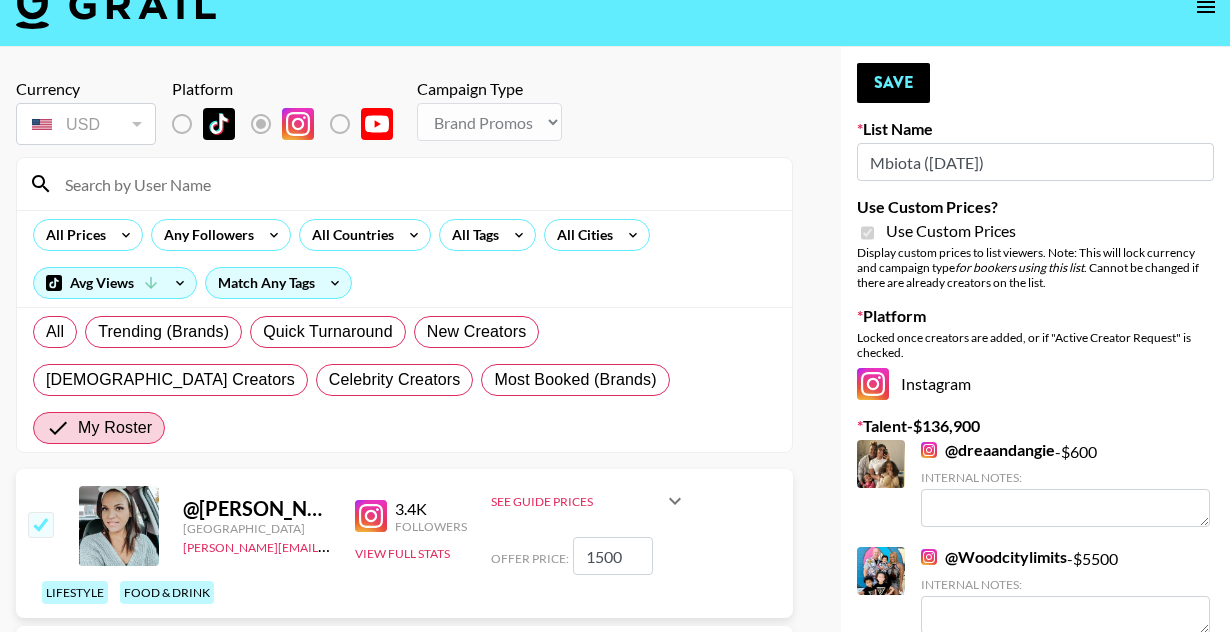 scroll, scrollTop: 88, scrollLeft: 0, axis: vertical 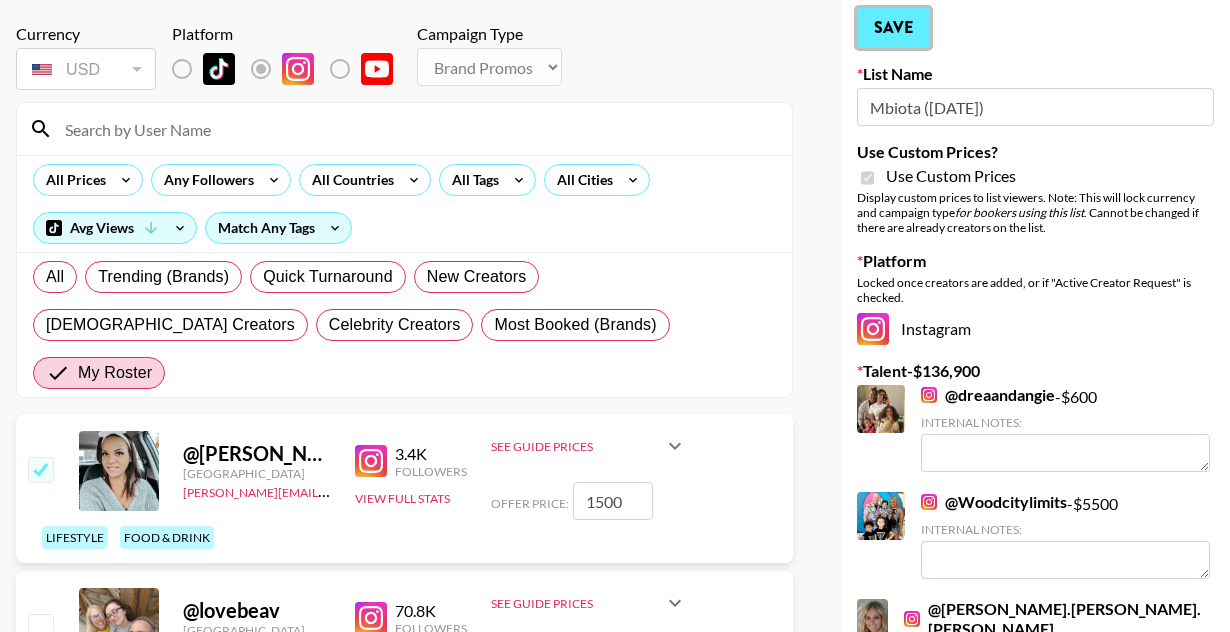 click on "Save" at bounding box center (893, 28) 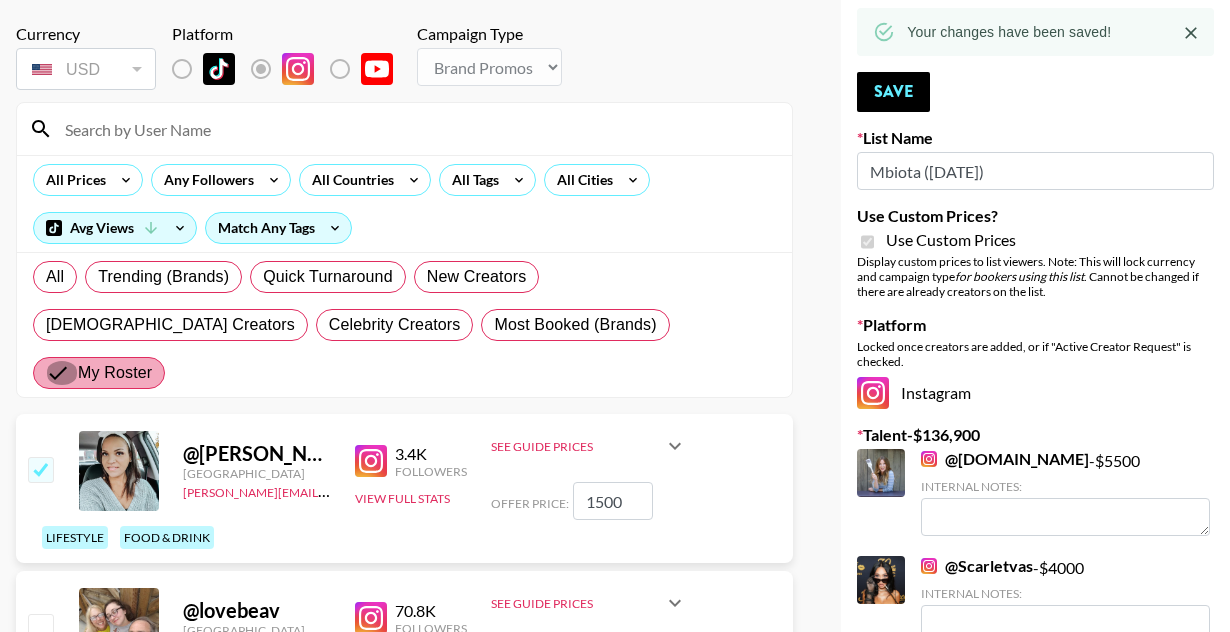 click on "My Roster" at bounding box center (62, 373) 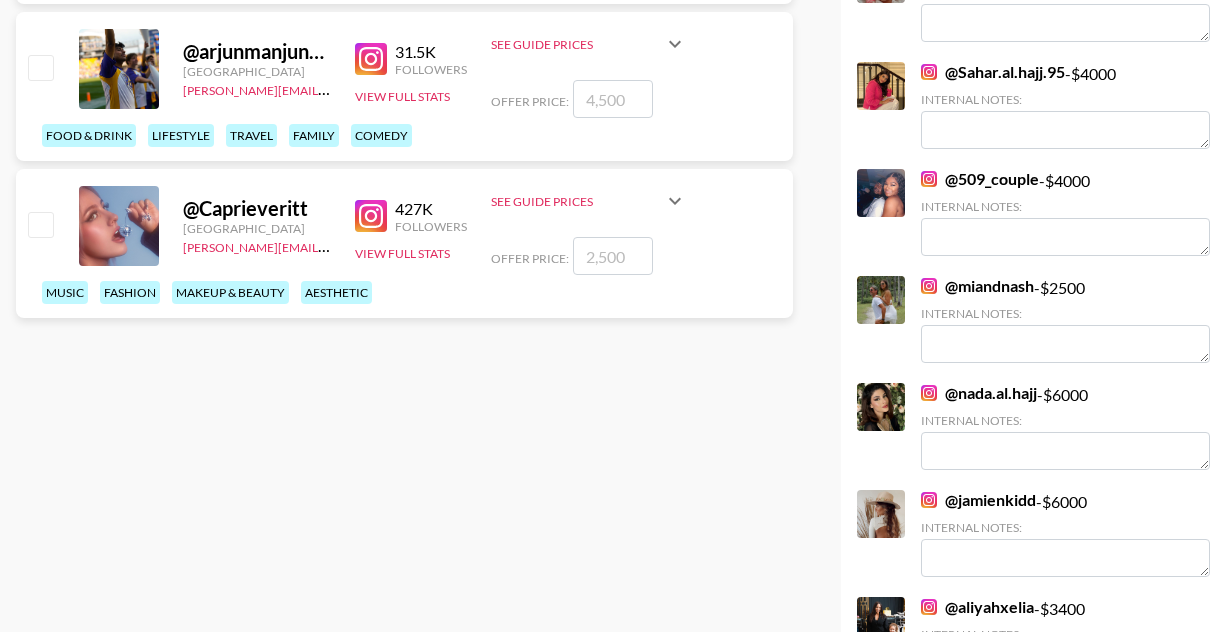 scroll, scrollTop: 1014, scrollLeft: 0, axis: vertical 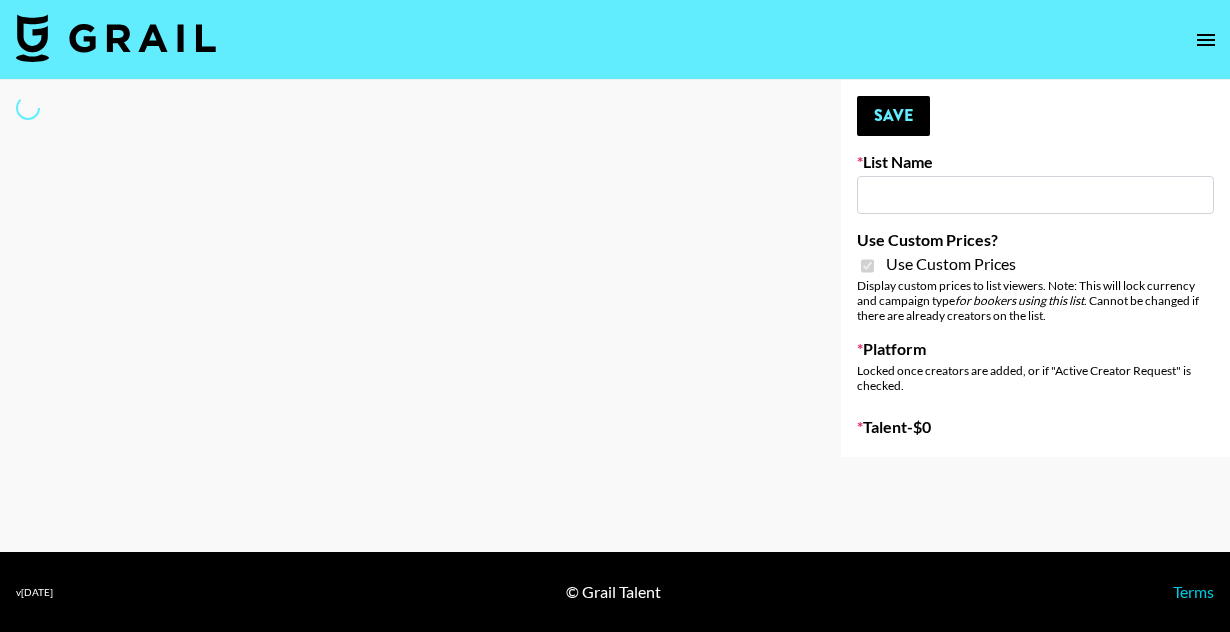 type on "Groupon" 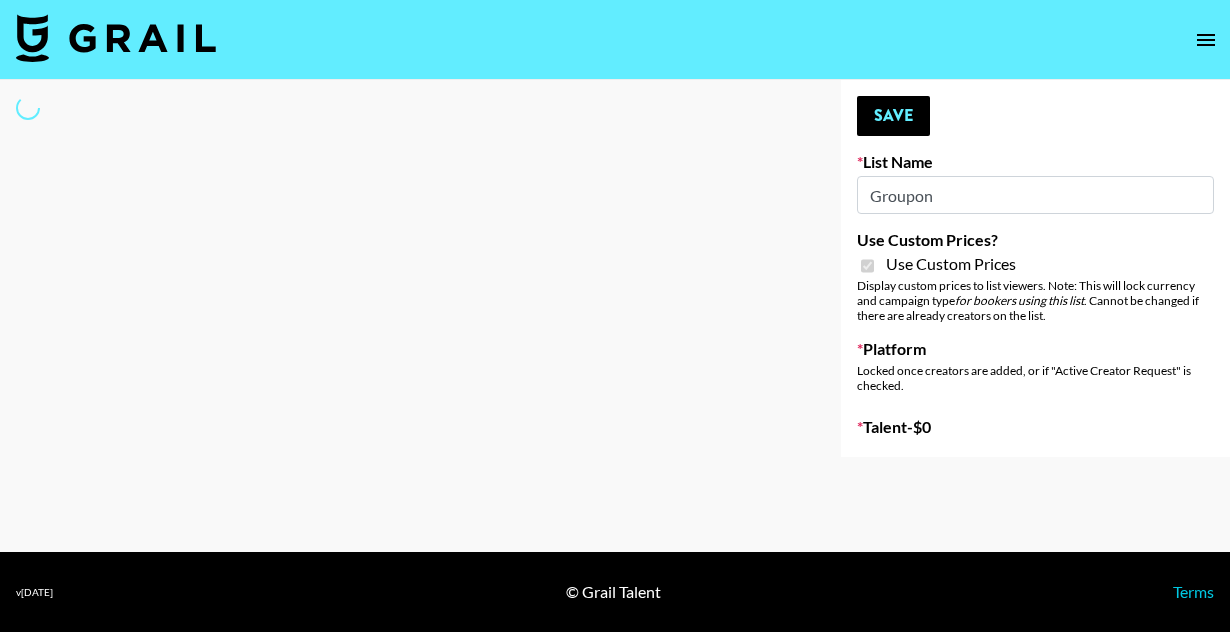 select on "Brand" 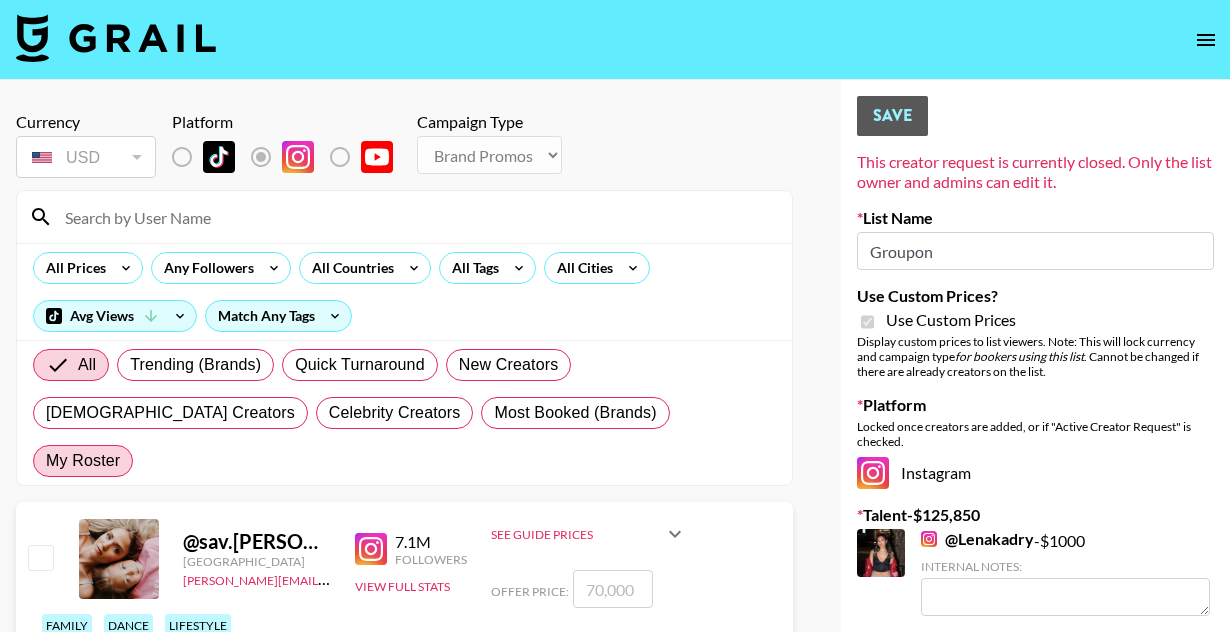 click on "My Roster" at bounding box center (83, 461) 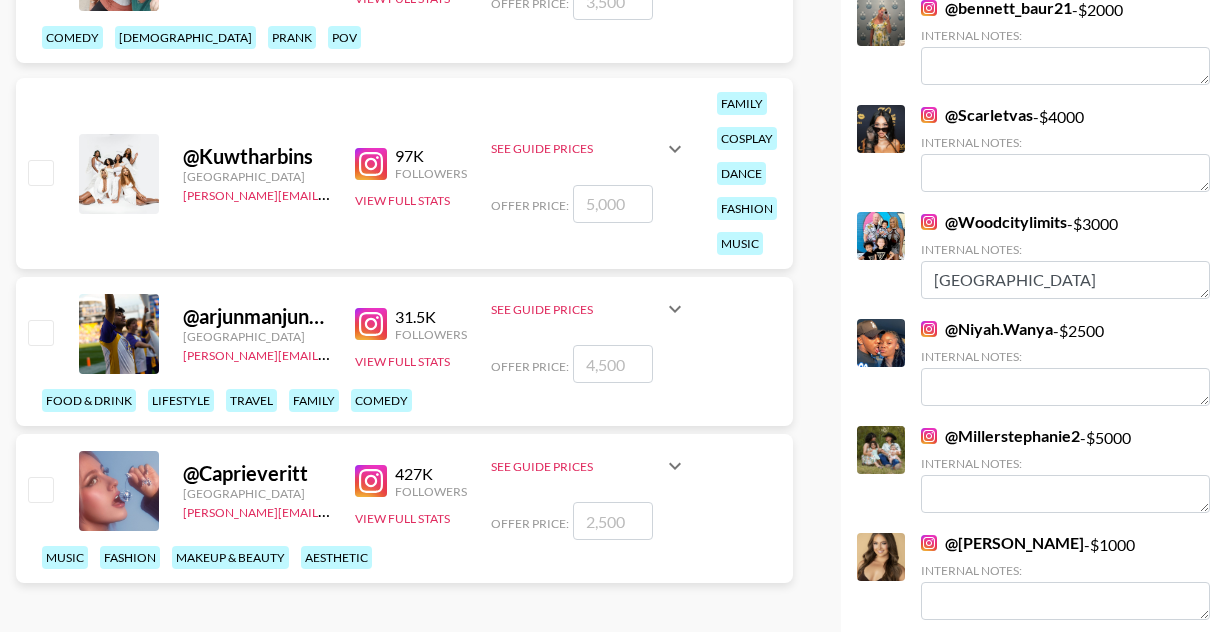 scroll, scrollTop: 753, scrollLeft: 0, axis: vertical 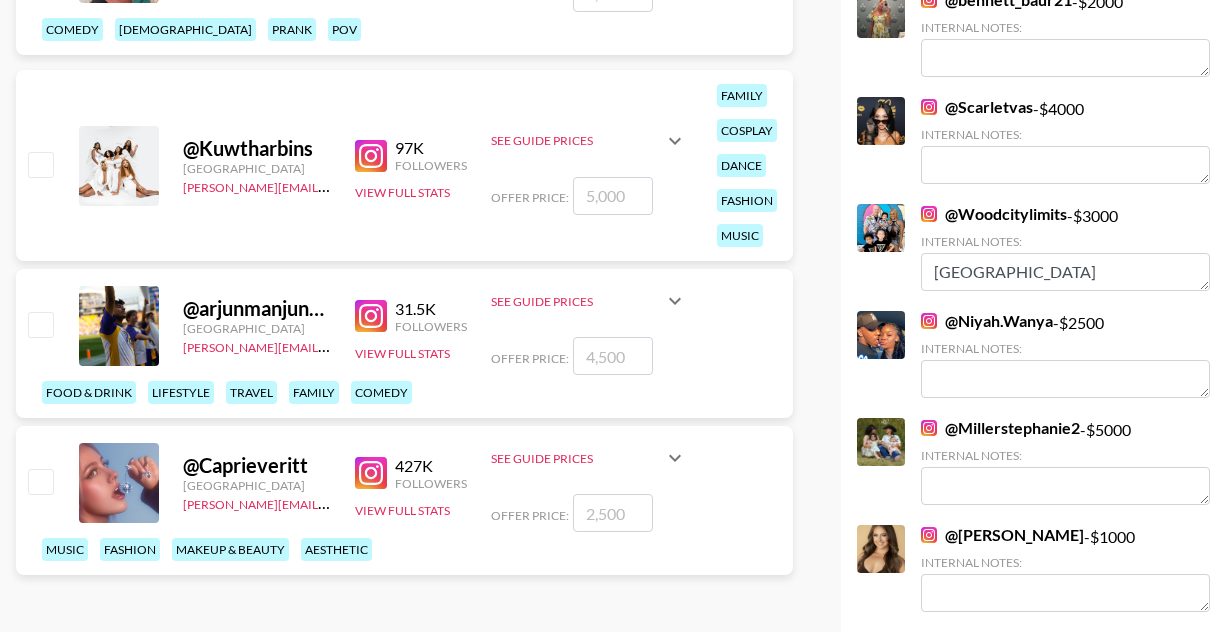 click at bounding box center [40, 324] 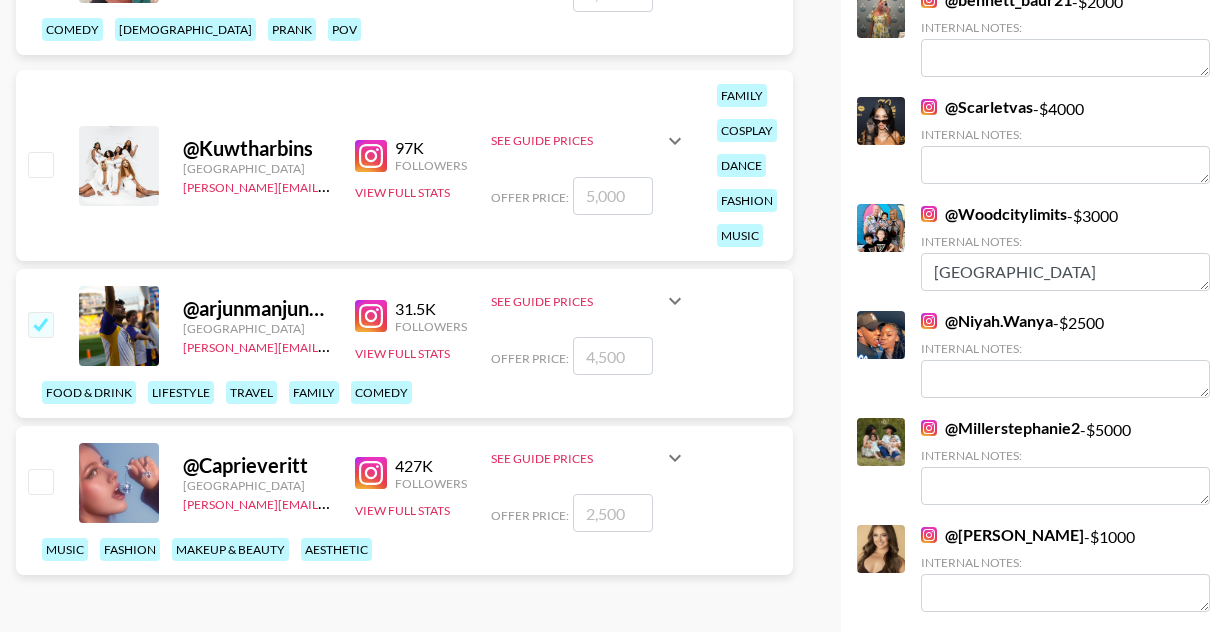 checkbox on "true" 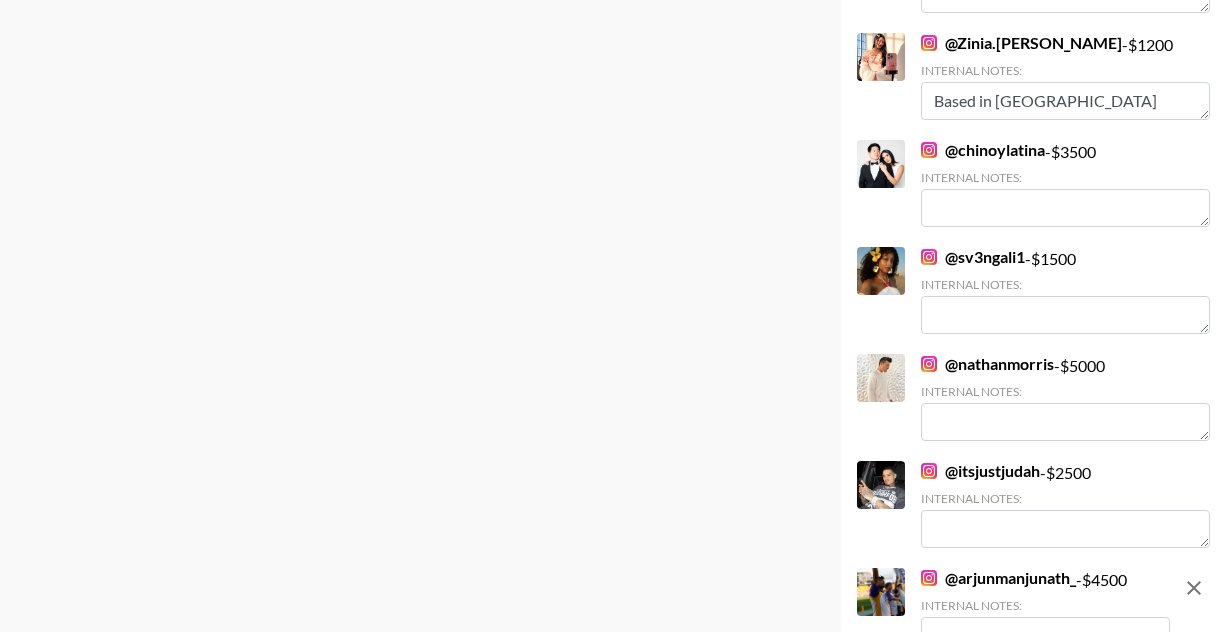 scroll, scrollTop: 4166, scrollLeft: 0, axis: vertical 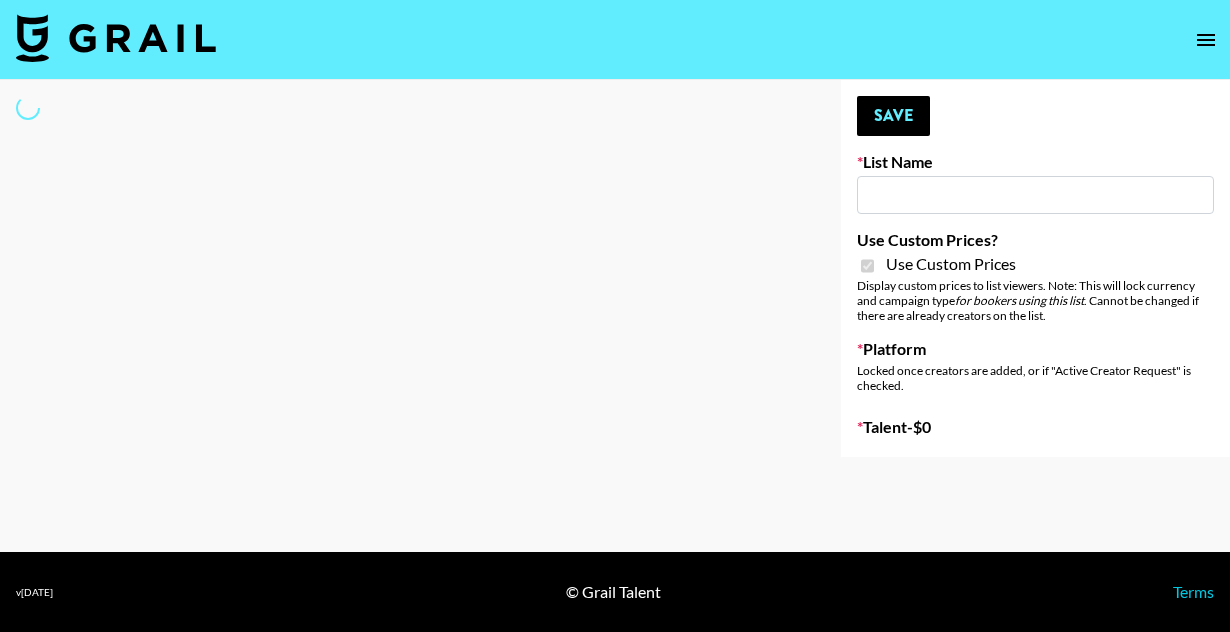 checkbox on "true" 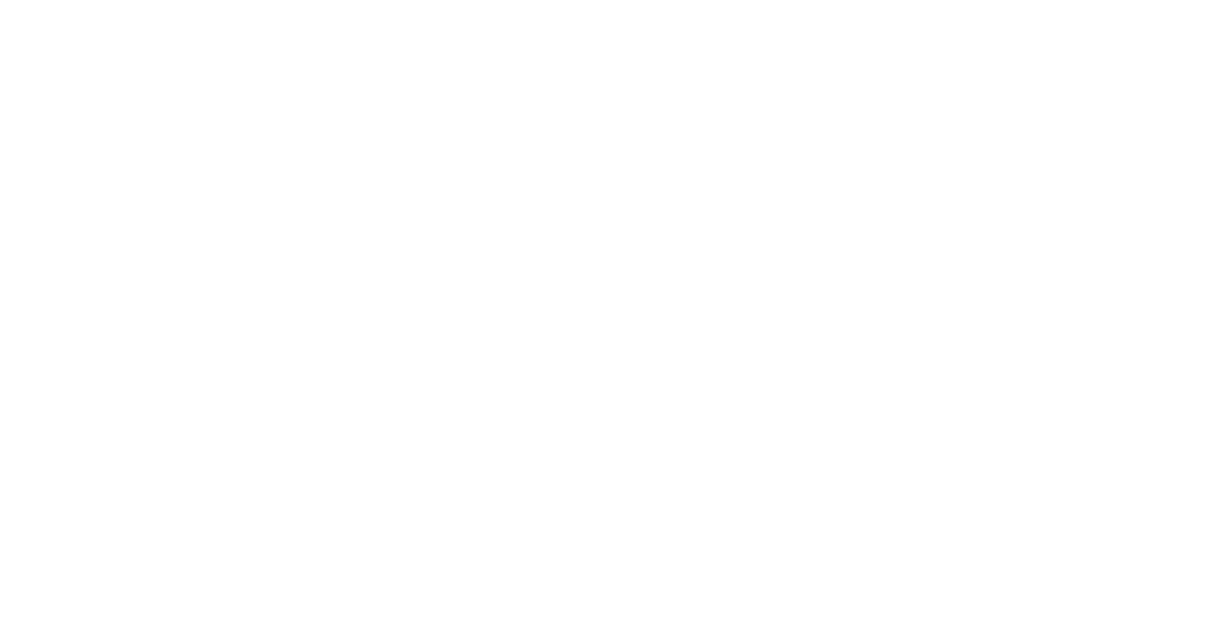 scroll, scrollTop: 0, scrollLeft: 0, axis: both 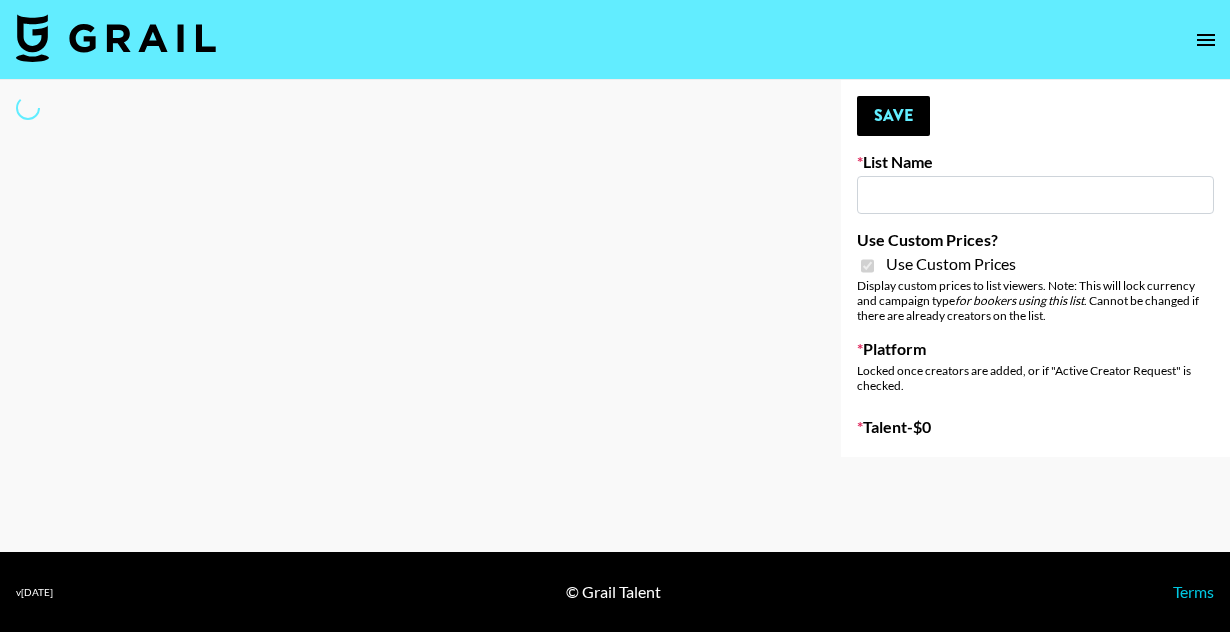 type on "The Weather Channel" 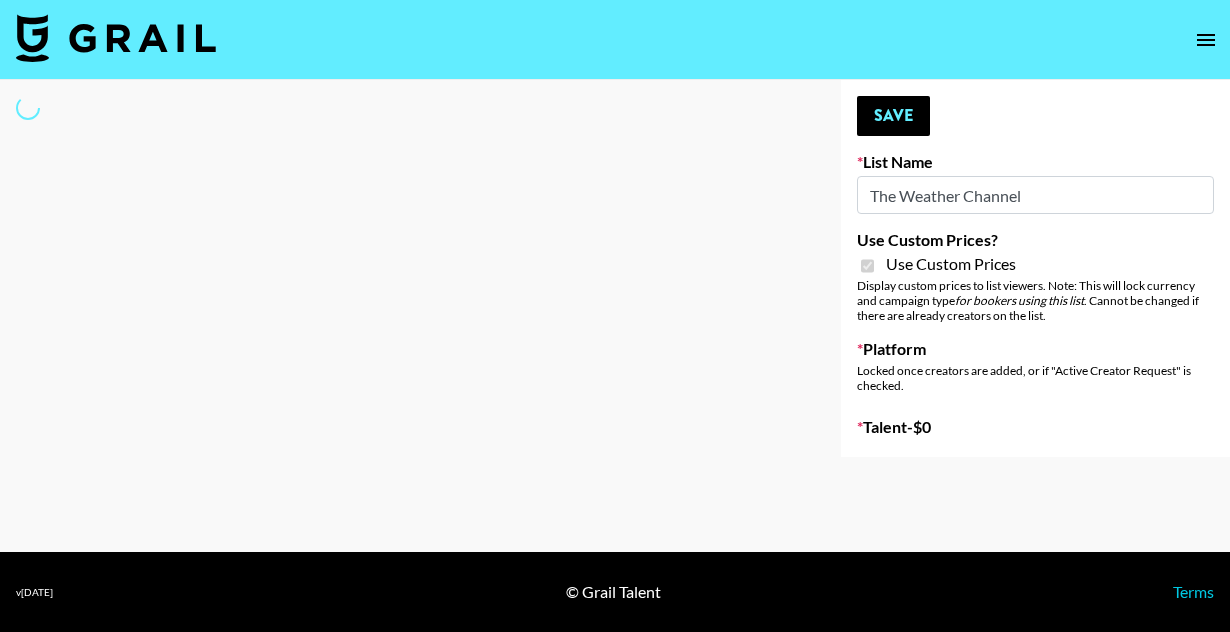 select on "Brand" 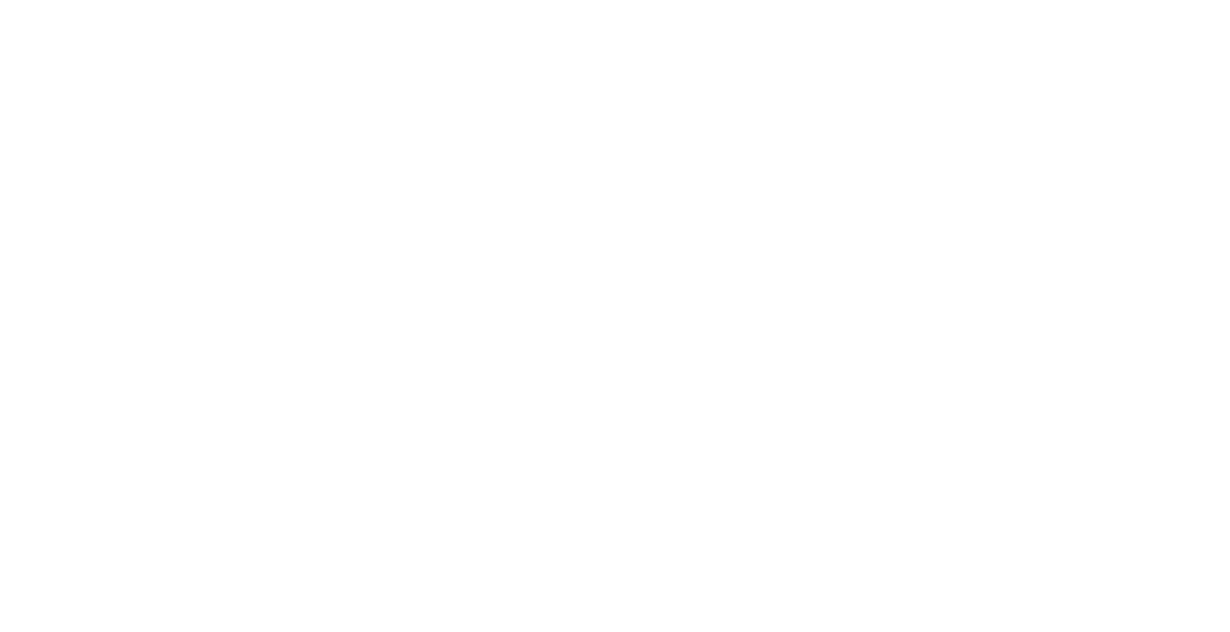 scroll, scrollTop: 0, scrollLeft: 0, axis: both 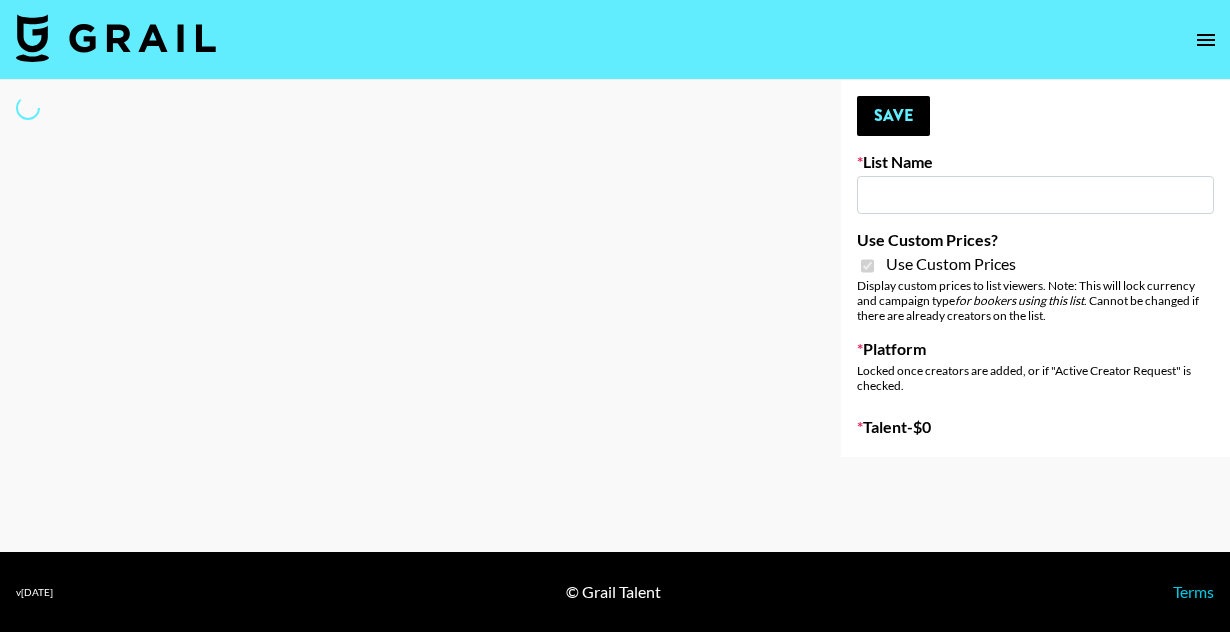 checkbox on "true" 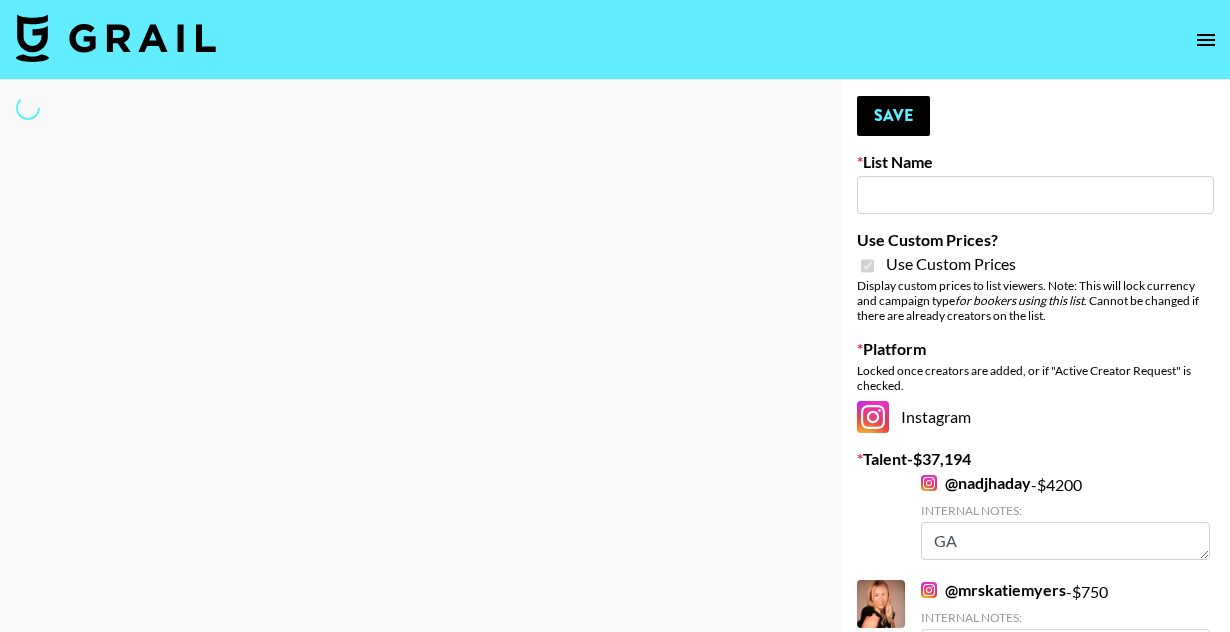 type on "[US_STATE] [US_STATE] [US_STATE] [US_STATE] [US_STATE] Creators" 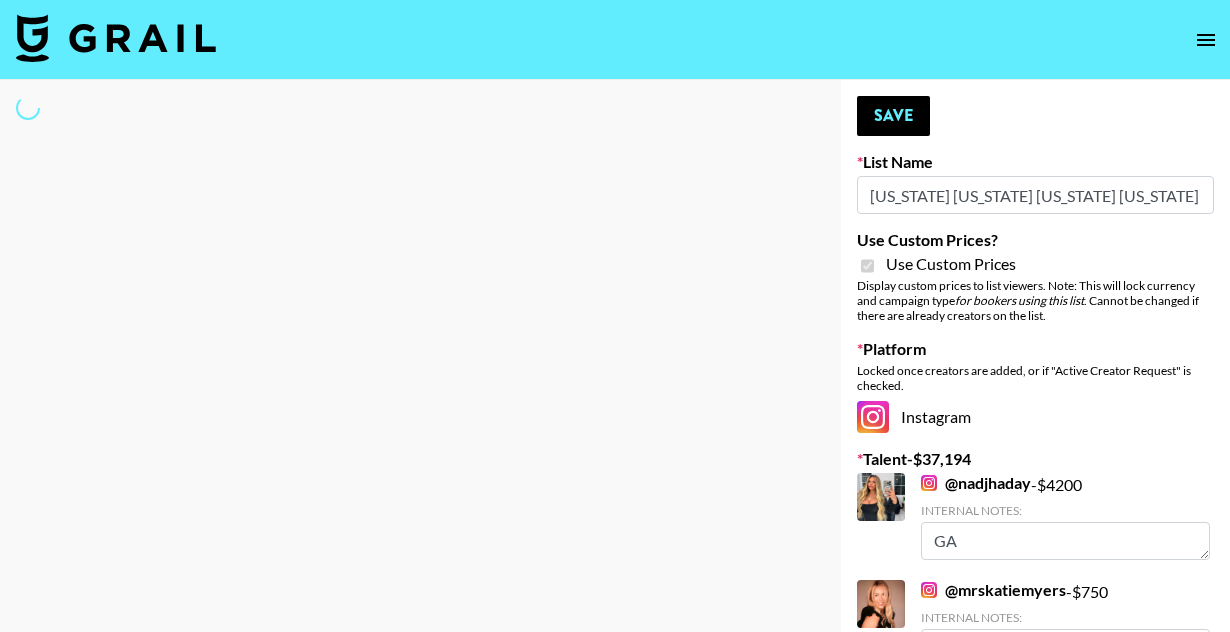 select on "Brand" 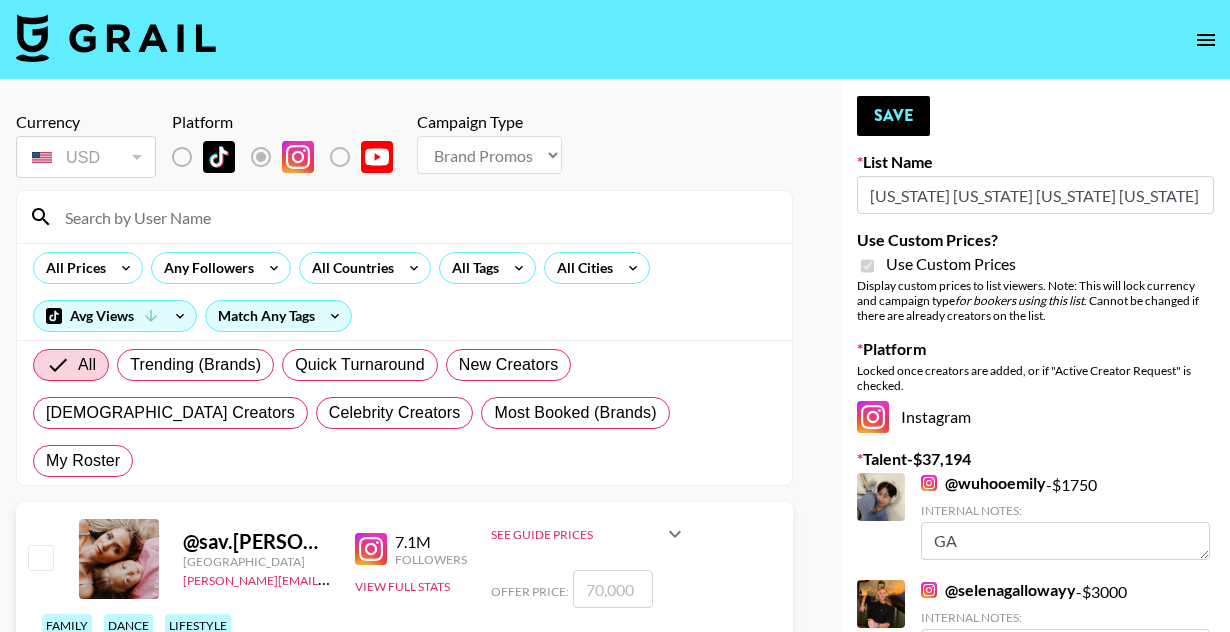 scroll, scrollTop: 274, scrollLeft: 0, axis: vertical 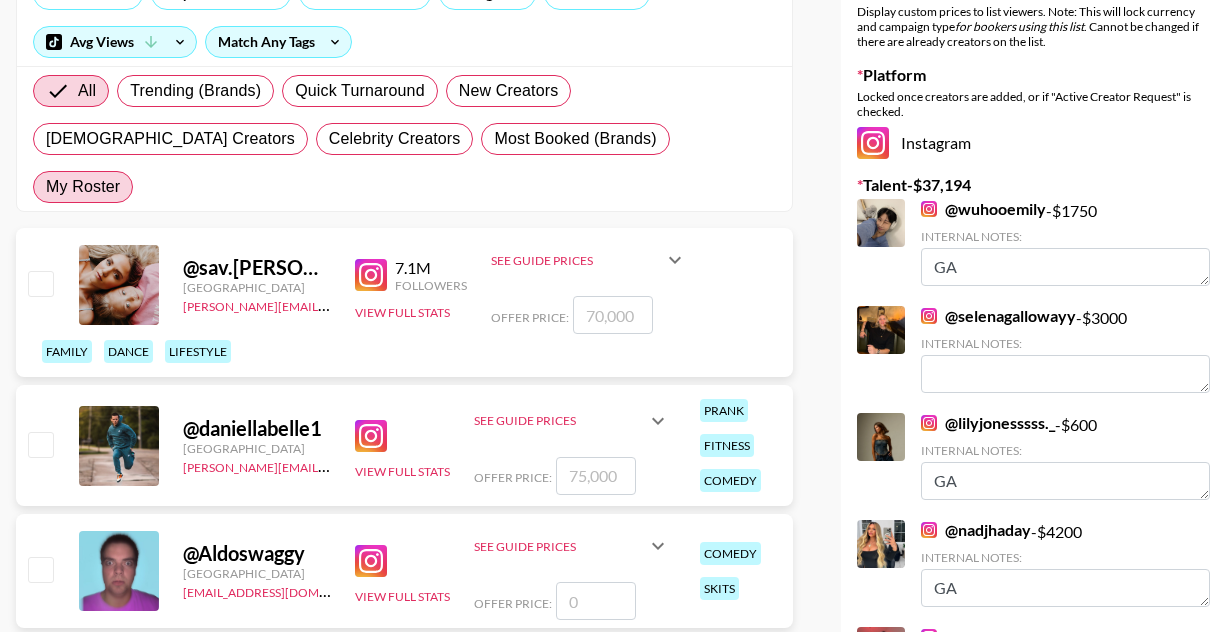 click on "My Roster" at bounding box center (83, 187) 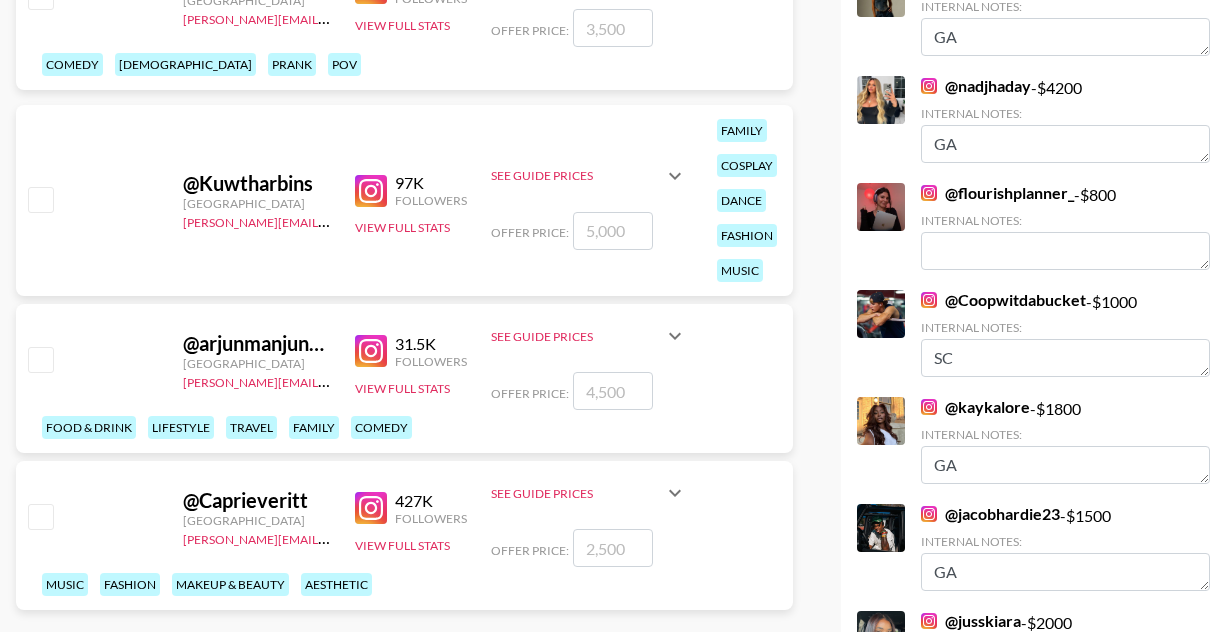 scroll, scrollTop: 728, scrollLeft: 0, axis: vertical 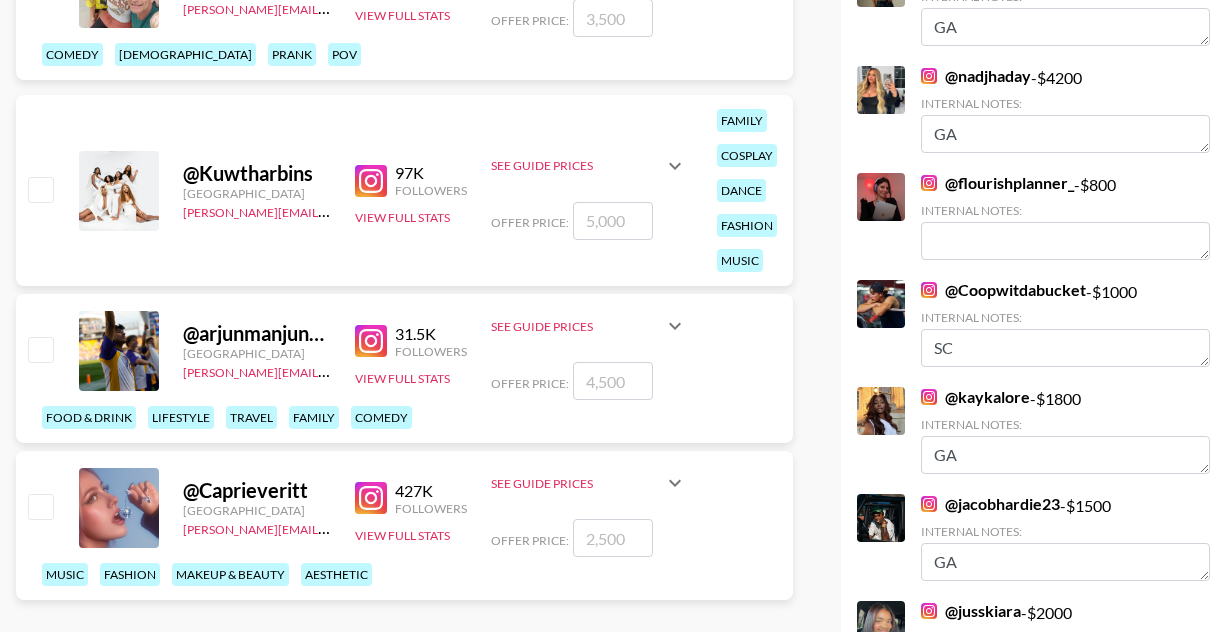 click at bounding box center (40, 349) 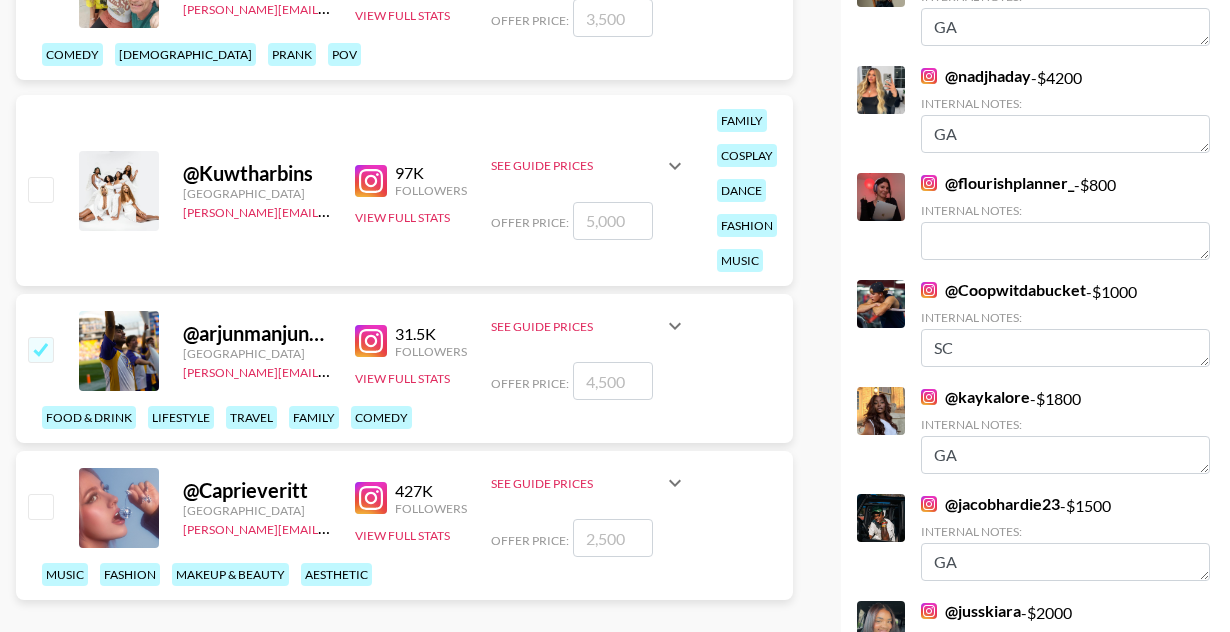 checkbox on "true" 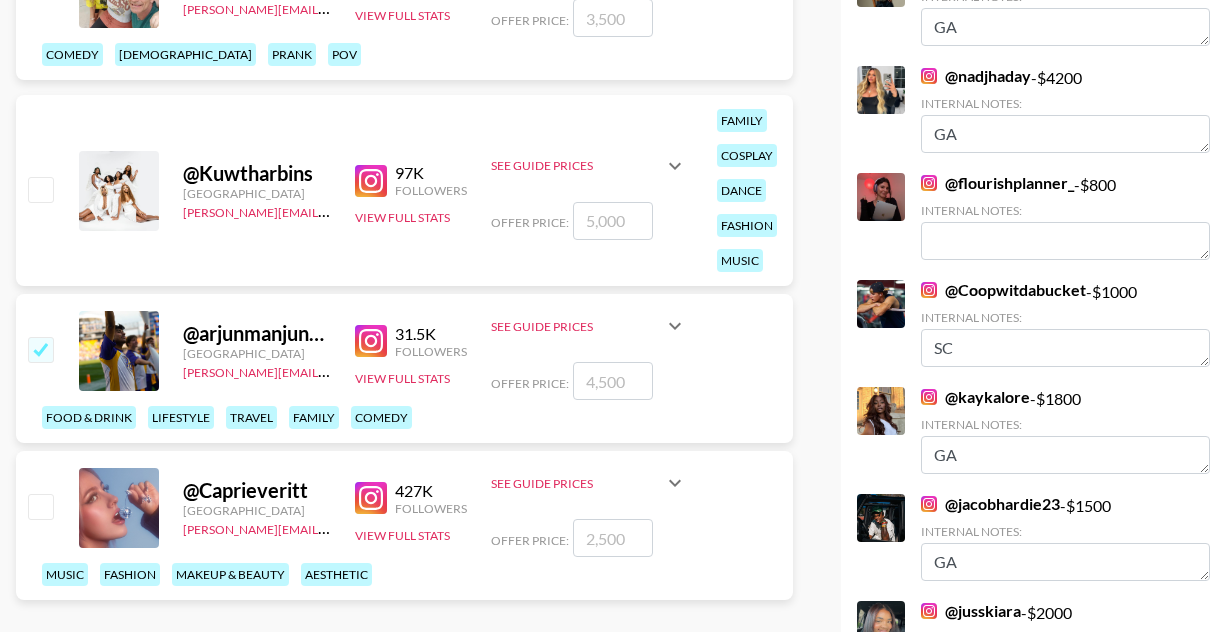 type on "4500" 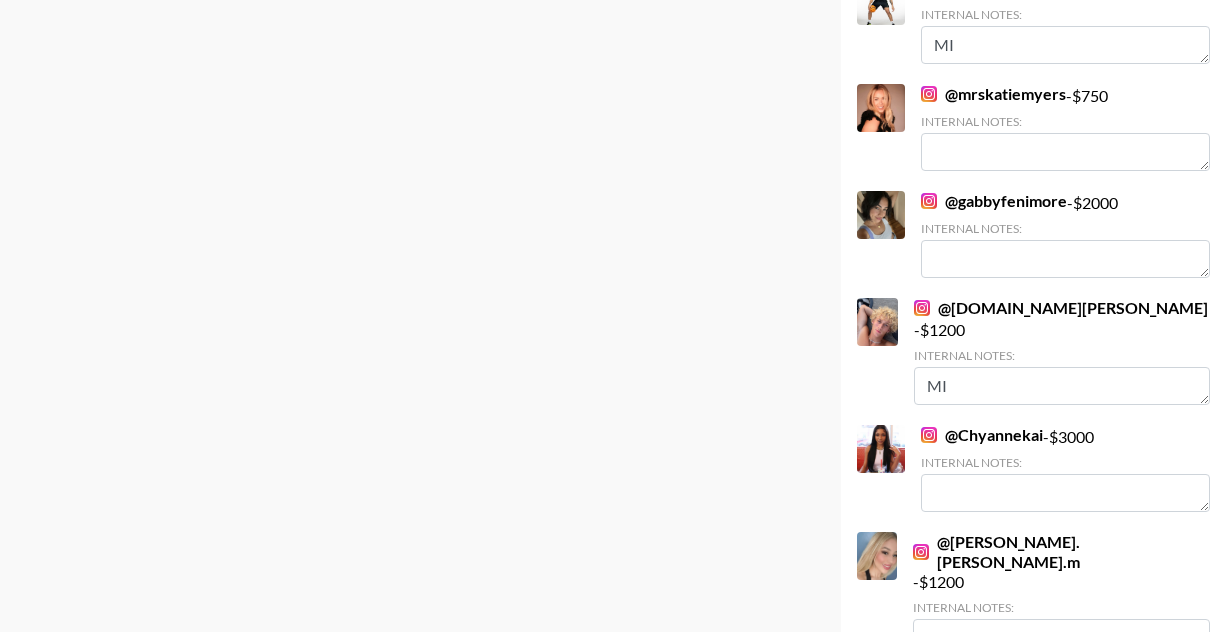 scroll, scrollTop: 0, scrollLeft: 0, axis: both 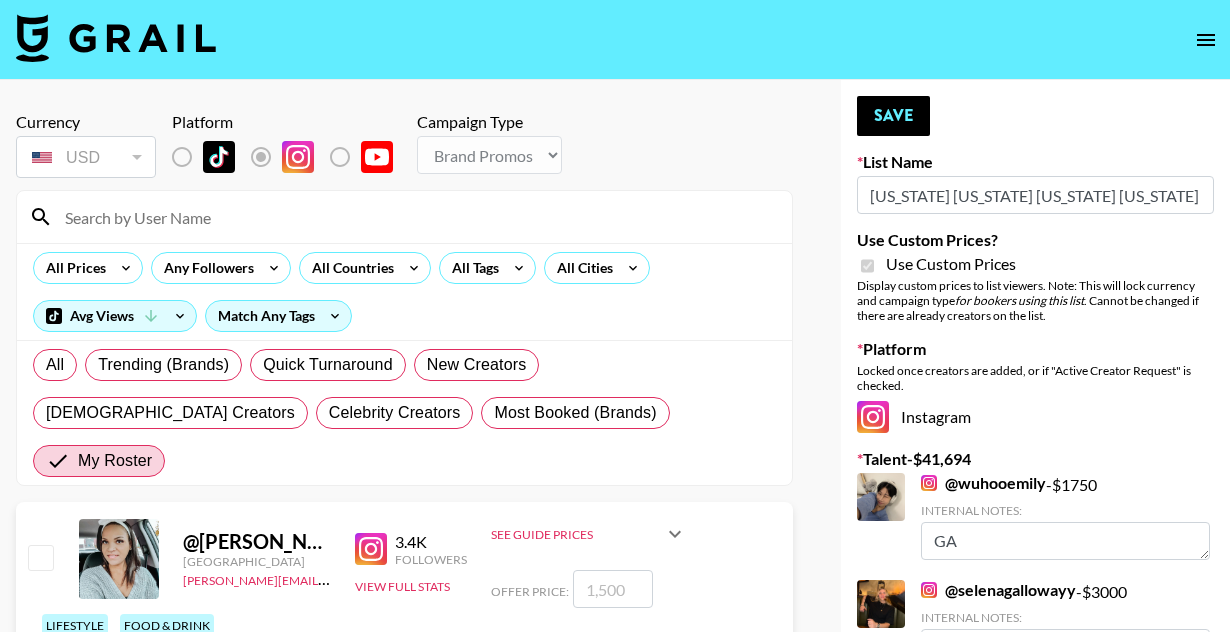 click on "Your changes have been saved! Save List Name Virginia South Carolina Georgia Michigan Pennsylvania Creators Use Custom Prices? Use Custom Prices Display custom prices to list viewers. Note: This will lock currency and campaign type  for bookers using this list . Cannot be changed if there are already creators on the list. Platform Locked once creators are added, or if "Active Creator Request" is checked.  Instagram Talent -  $ 41,694 @ wuhooemily  -  $ 1750 Internal Notes: GA @ selenagallowayy  -  $ 3000 Internal Notes: @ lilyjonesssss._  -  $ 600 Internal Notes: GA @ nadjhaday  -  $ 4200 Internal Notes: GA @ flourishplanner_  -  $ 800 Internal Notes: @ Coopwitdabucket  -  $ 1000 Internal Notes: SC @ kaykalore  -  $ 1800 Internal Notes: GA @ jacobhardie23  -  $ 1500 Internal Notes: GA @ jusskiara  -  $ 2000 Internal Notes: @ zurkeoo  -  $ 700 Internal Notes: MI @ mrskatiemyers  -  $ 750 Internal Notes: @ gabbyfenimore  -  $ 2000 Internal Notes: @ Izaiah.Schmidt  -  $ 1200 Internal Notes: MI @ $ @" at bounding box center (1035, 1383) 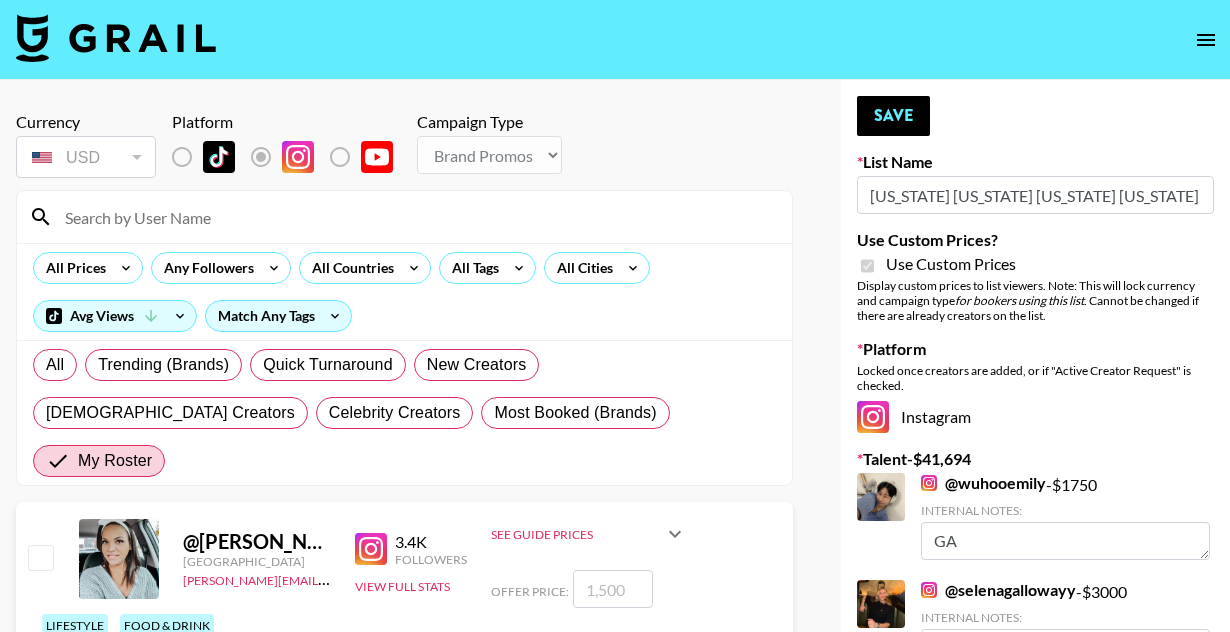 scroll, scrollTop: 0, scrollLeft: 118, axis: horizontal 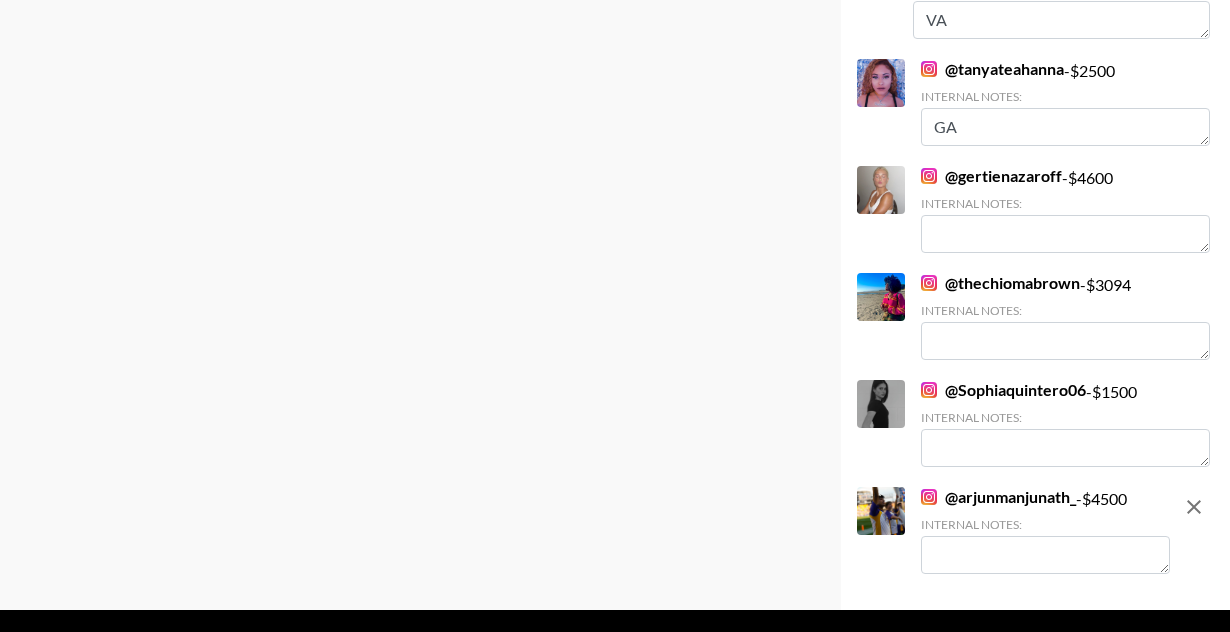 click at bounding box center (1045, 555) 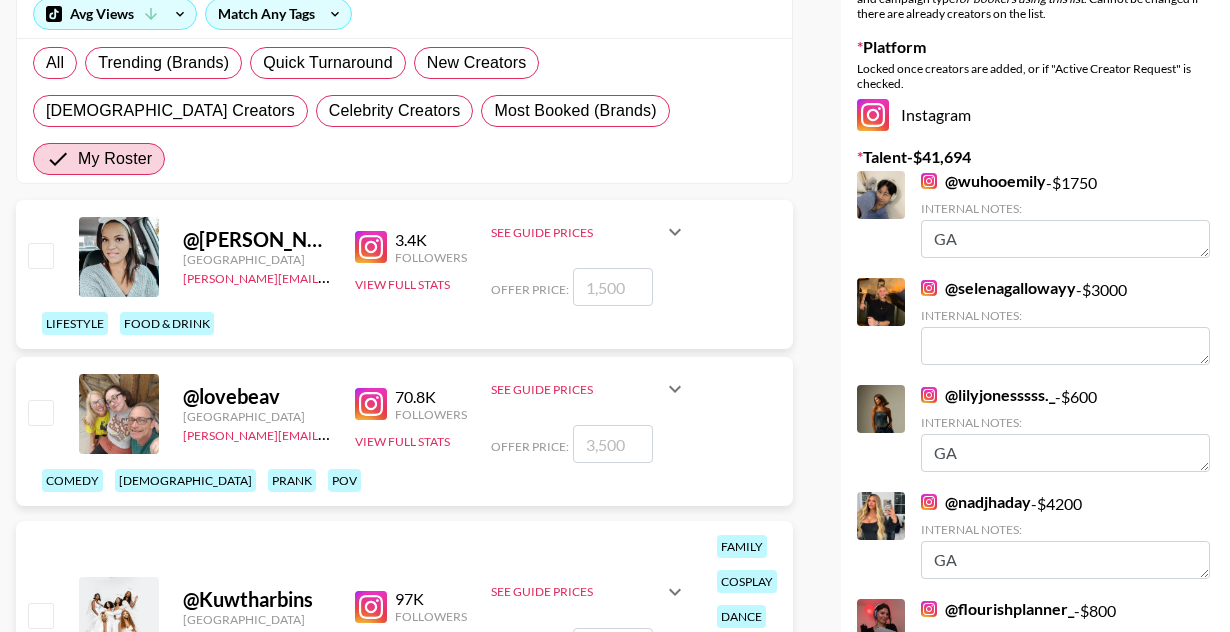 scroll, scrollTop: 0, scrollLeft: 0, axis: both 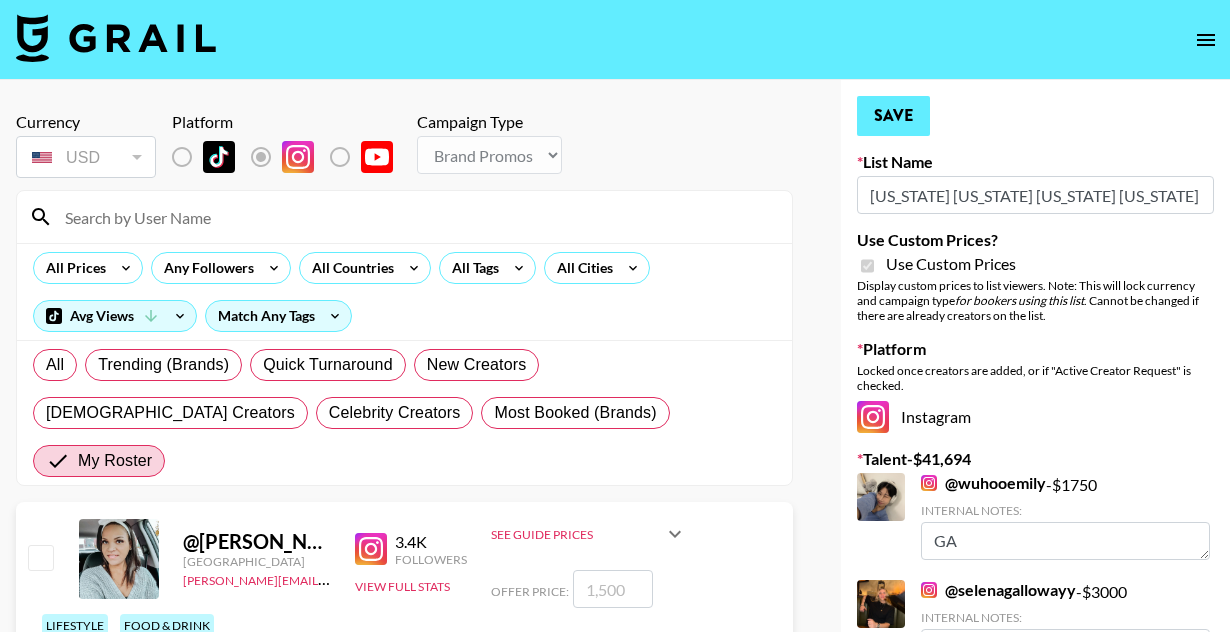 type on "PA" 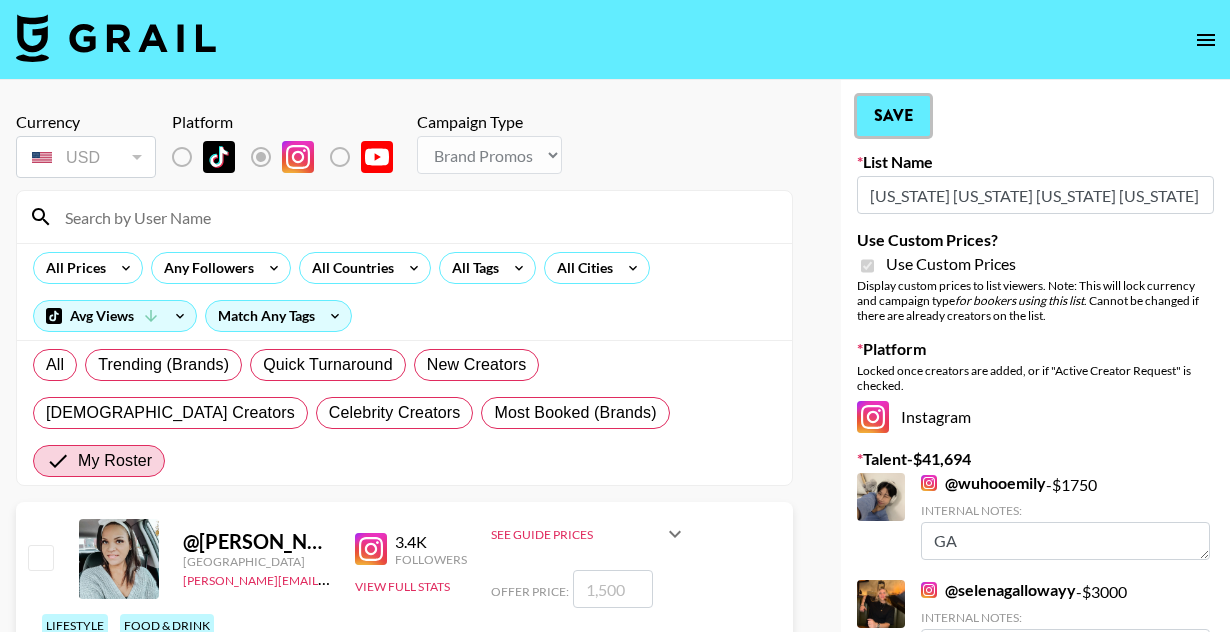 click on "Save" at bounding box center [893, 116] 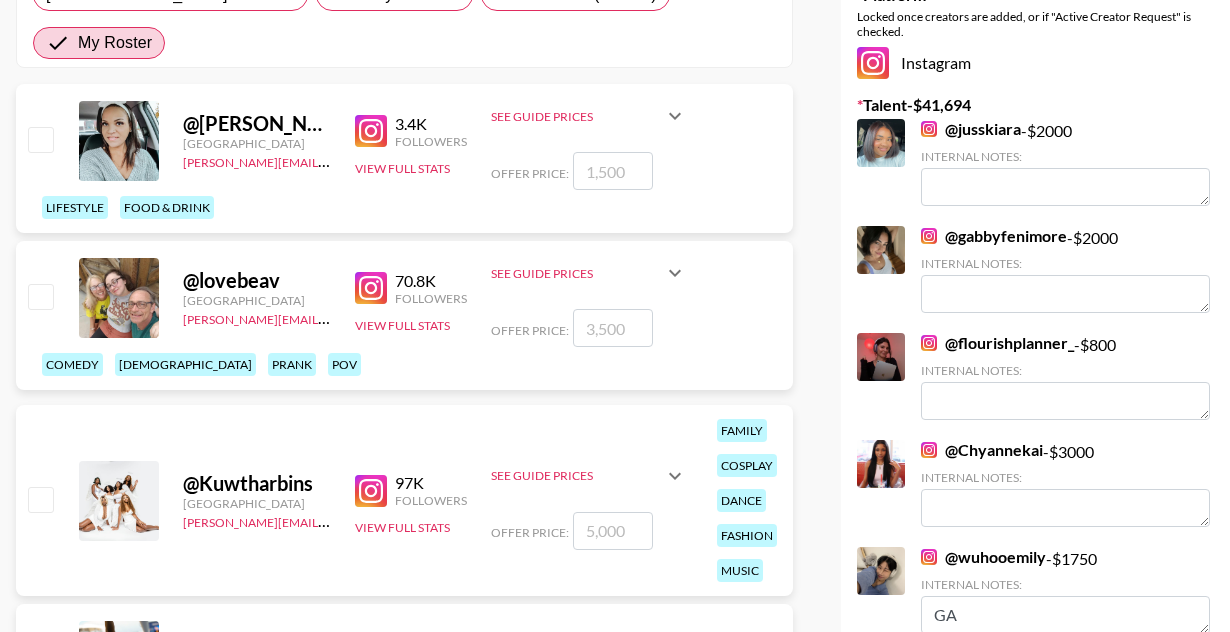 scroll, scrollTop: 0, scrollLeft: 0, axis: both 